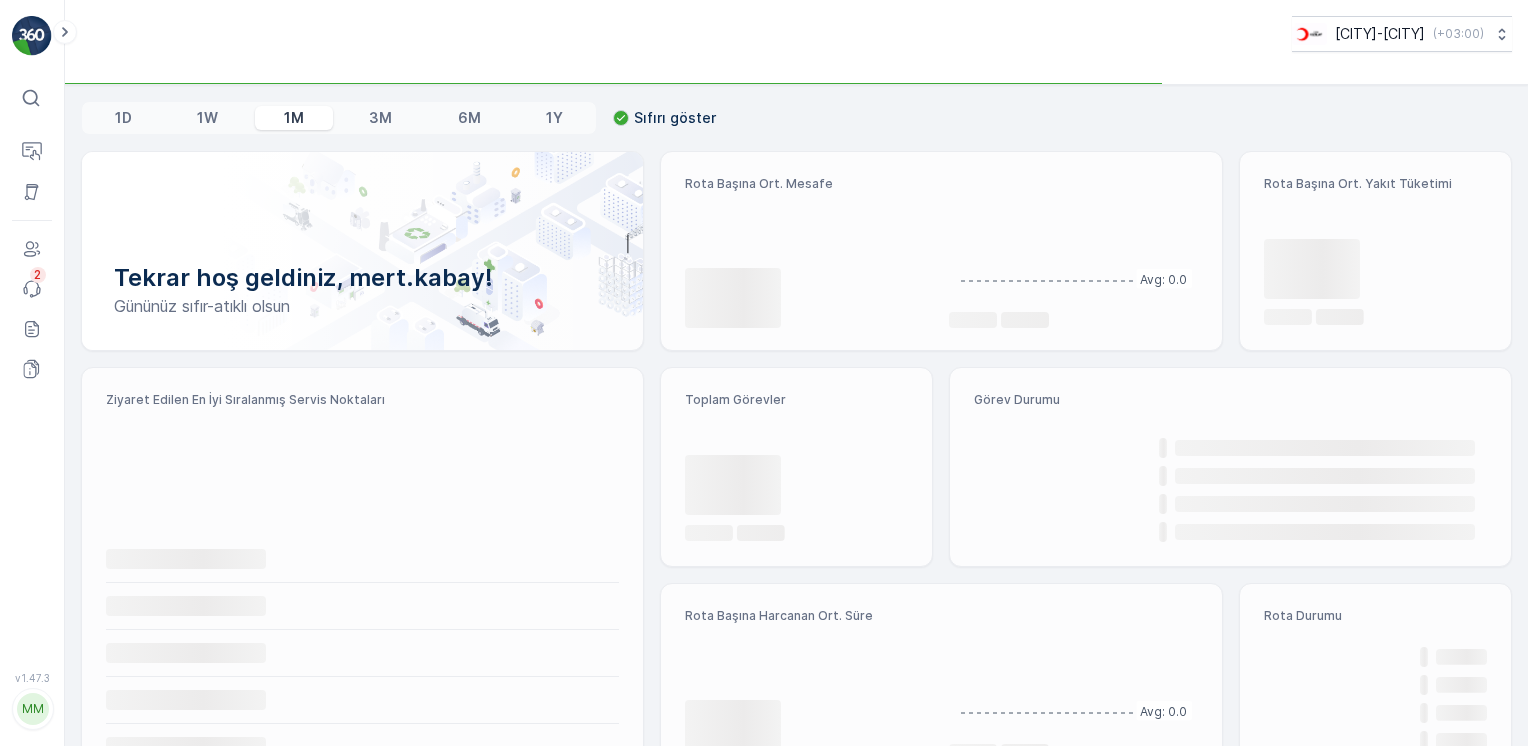 scroll, scrollTop: 0, scrollLeft: 0, axis: both 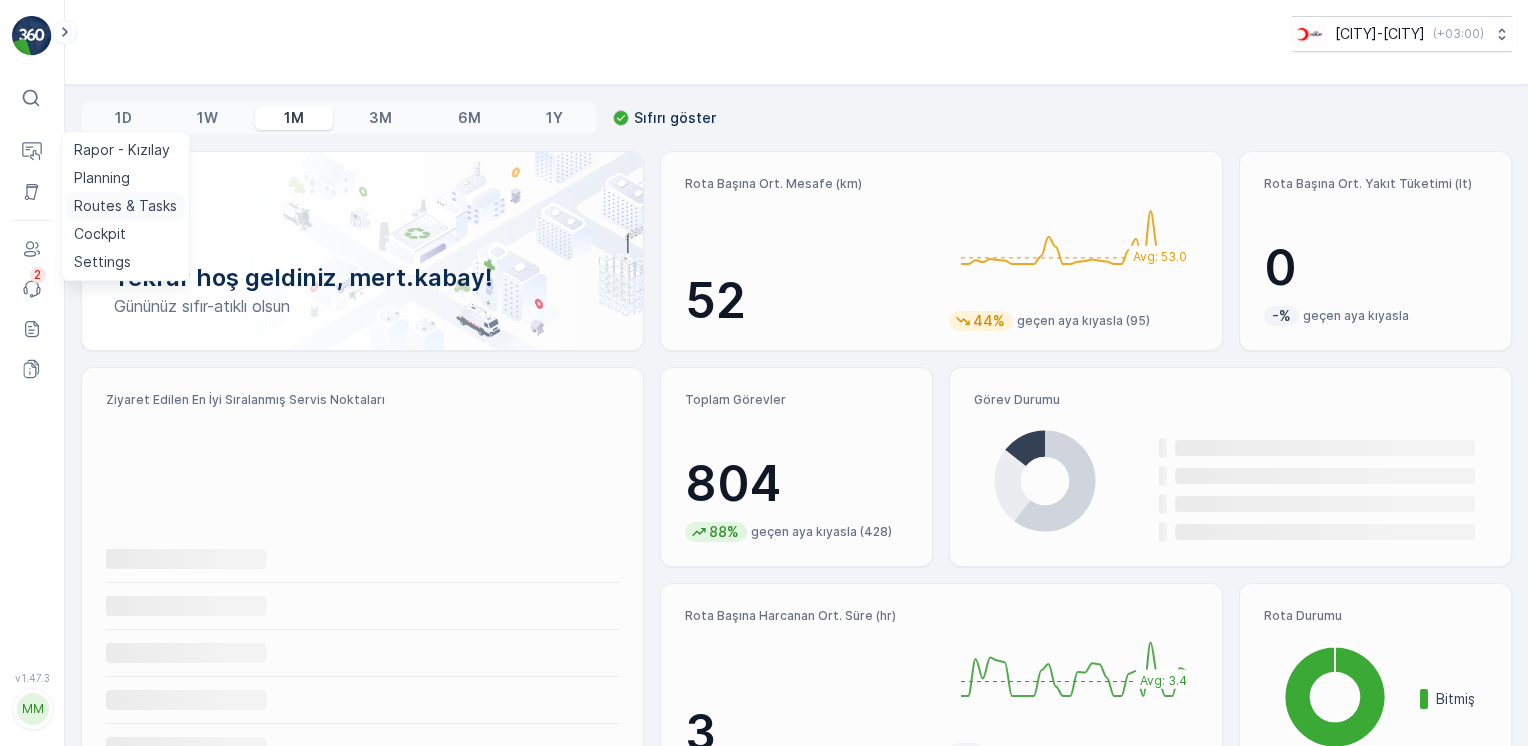 click on "Routes & Tasks" at bounding box center [125, 206] 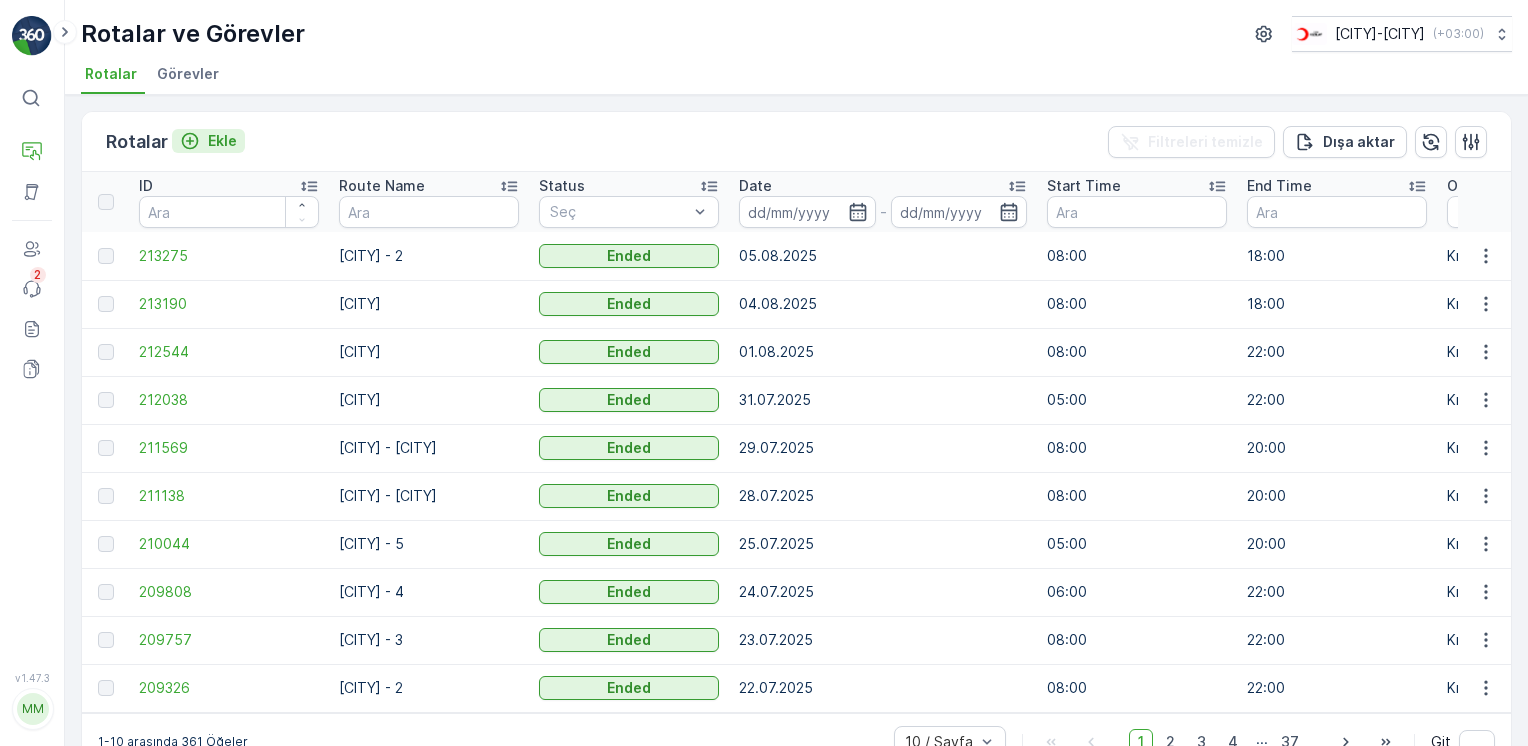 click on "Ekle" at bounding box center [222, 141] 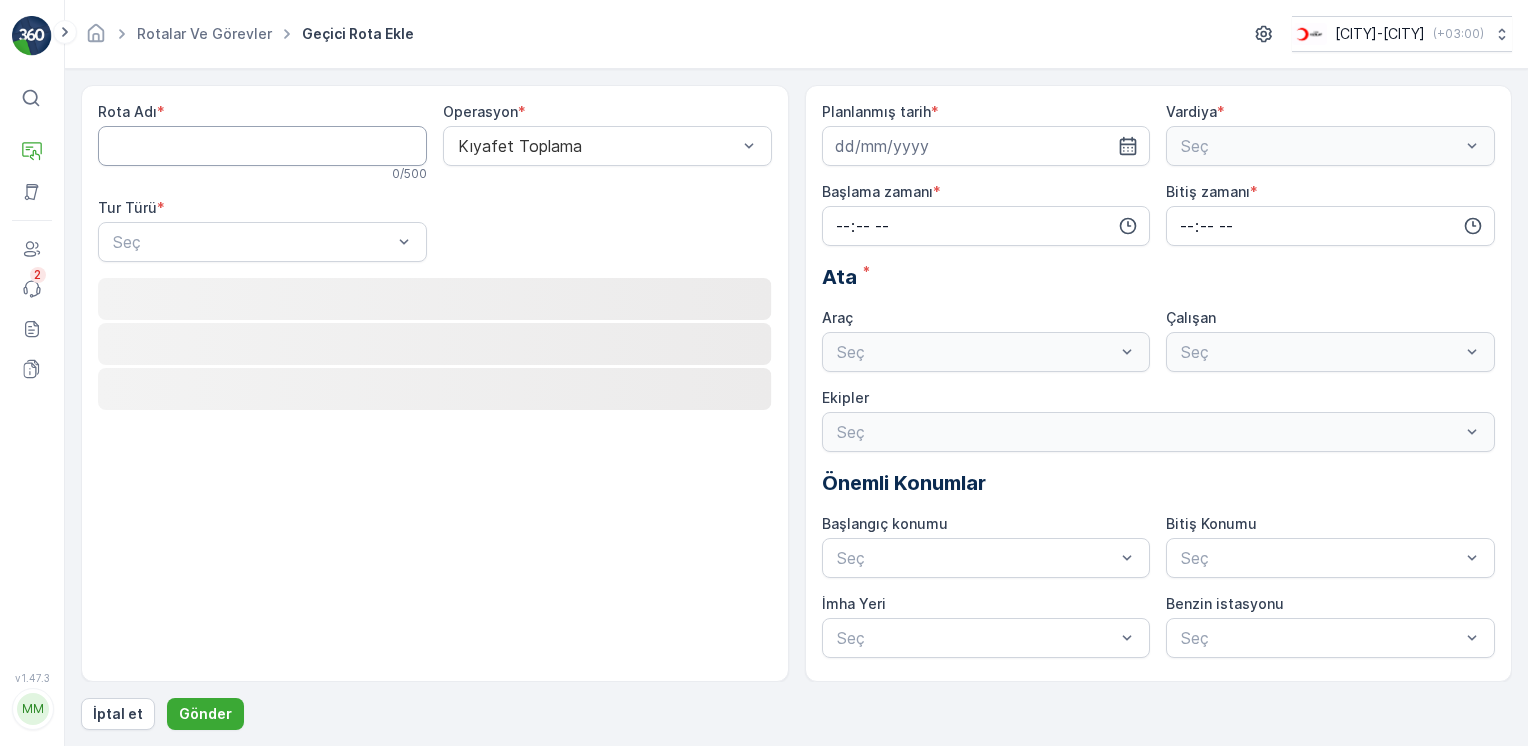 click on "Rota Adı" at bounding box center [262, 146] 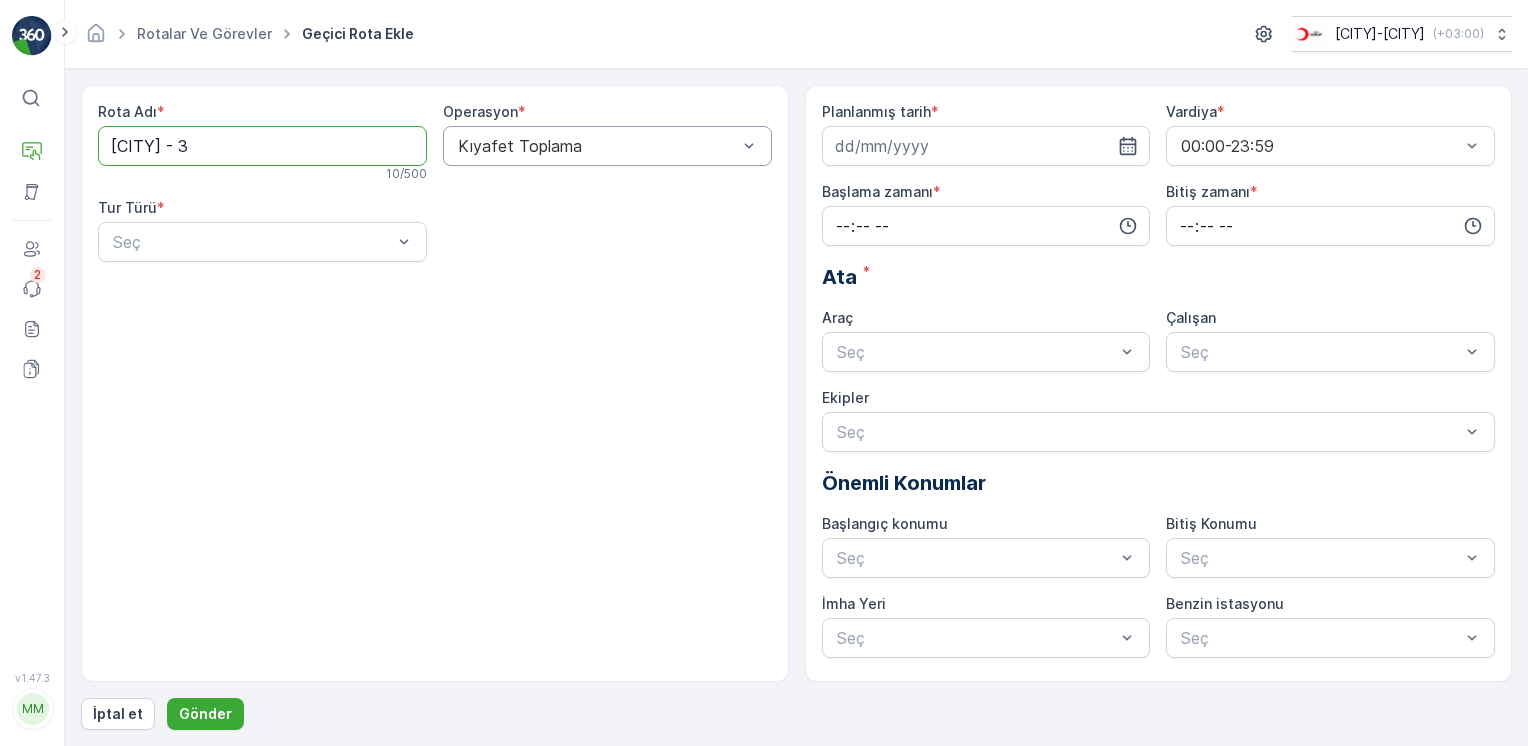 type on "[CITY] - 3" 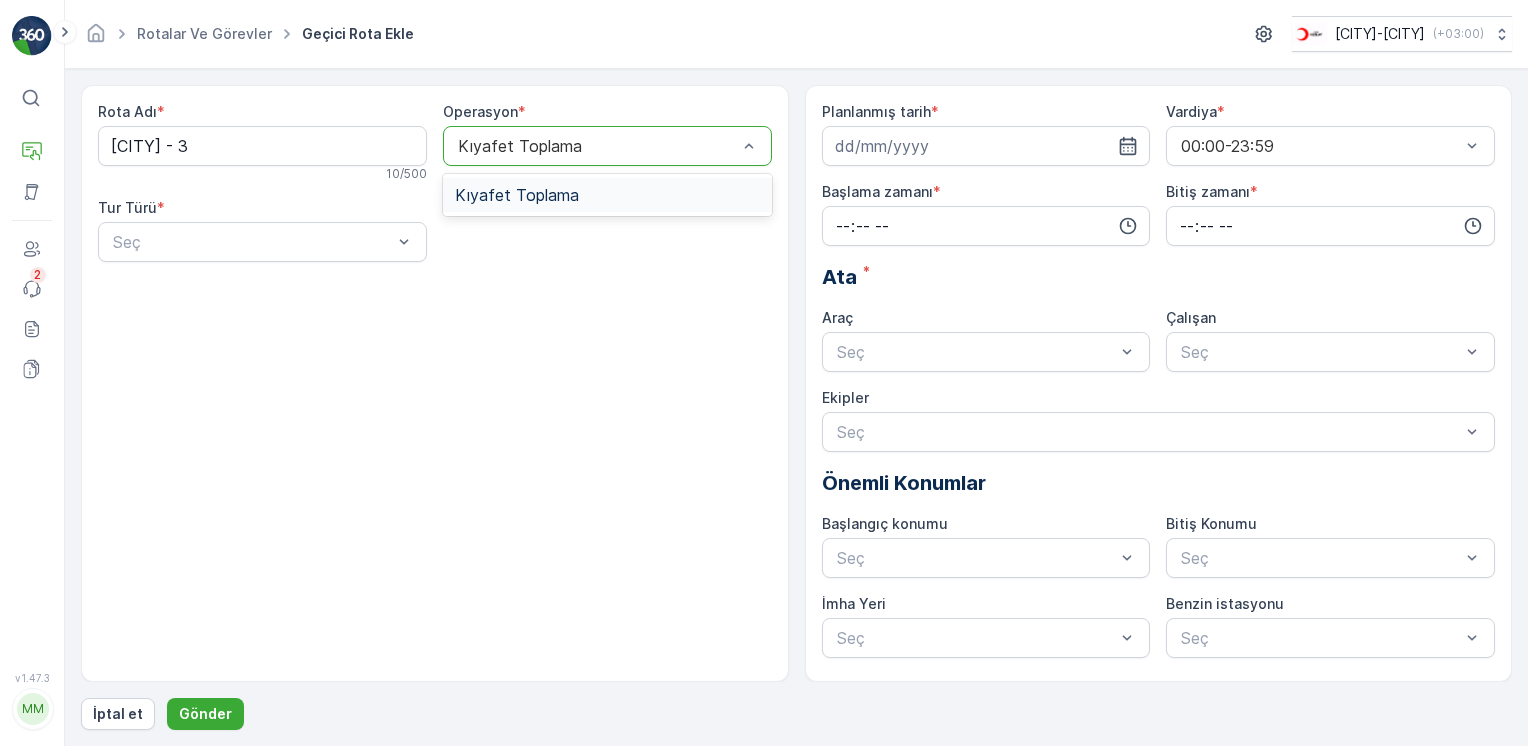 click at bounding box center (597, 146) 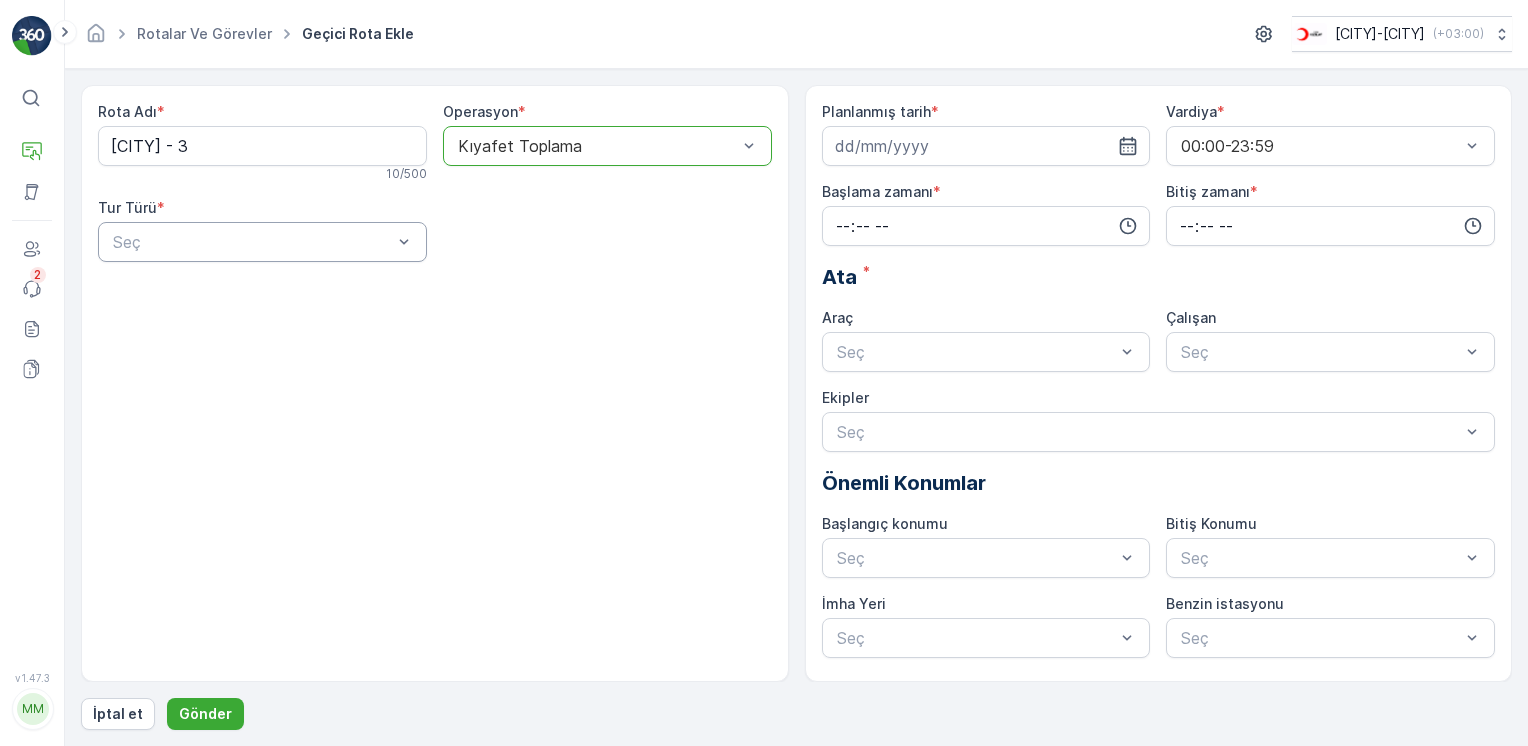 click at bounding box center [252, 242] 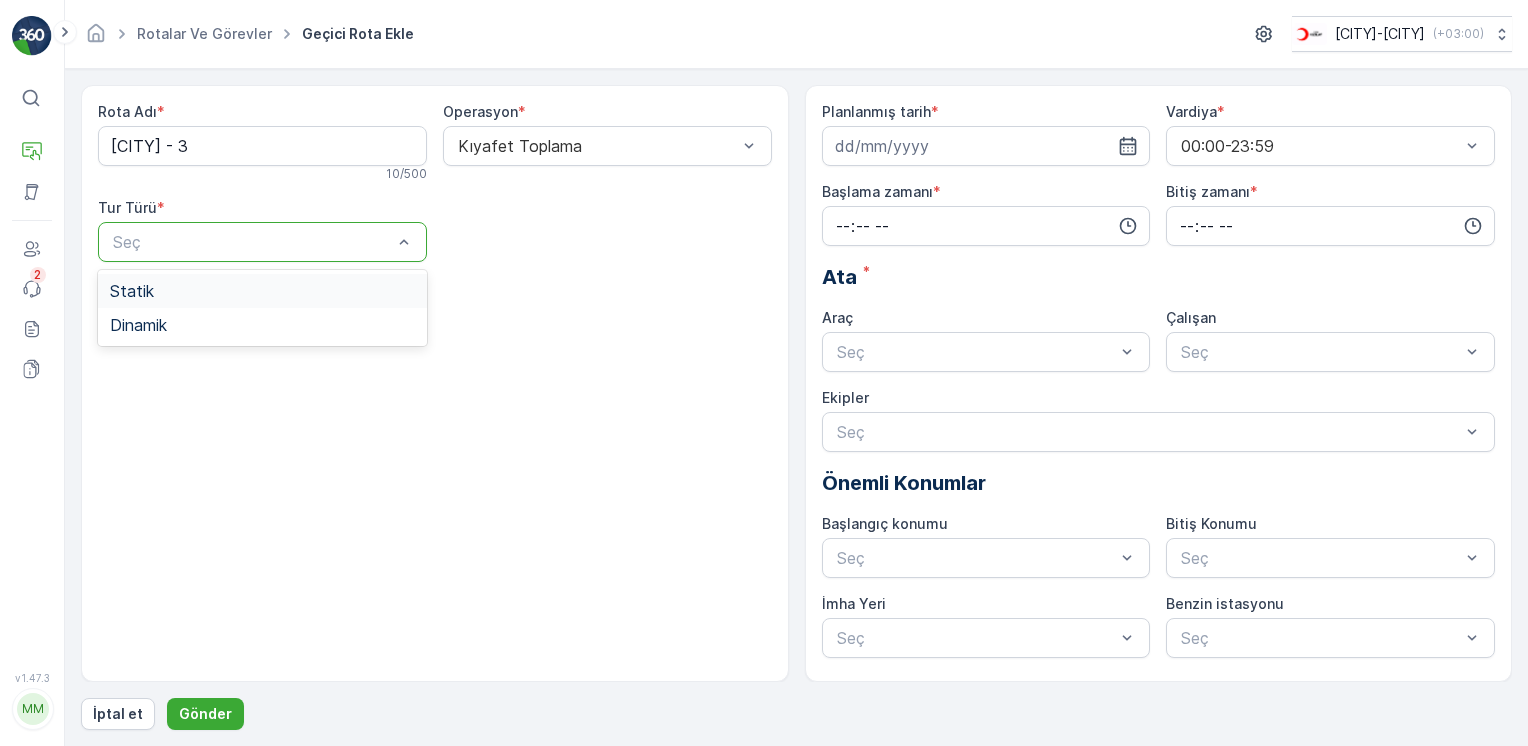 click on "Statik" at bounding box center (262, 291) 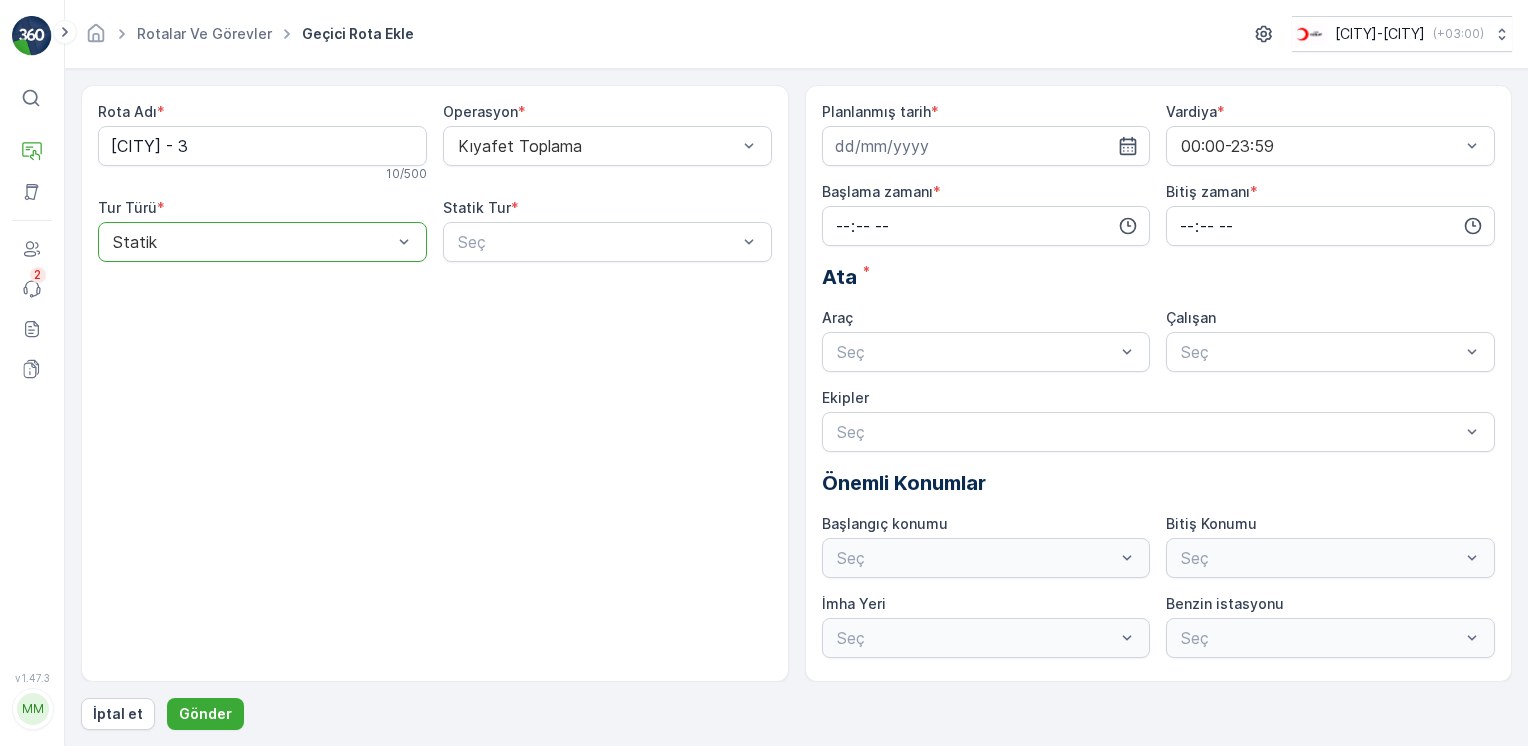 click on "Statik" at bounding box center (262, 242) 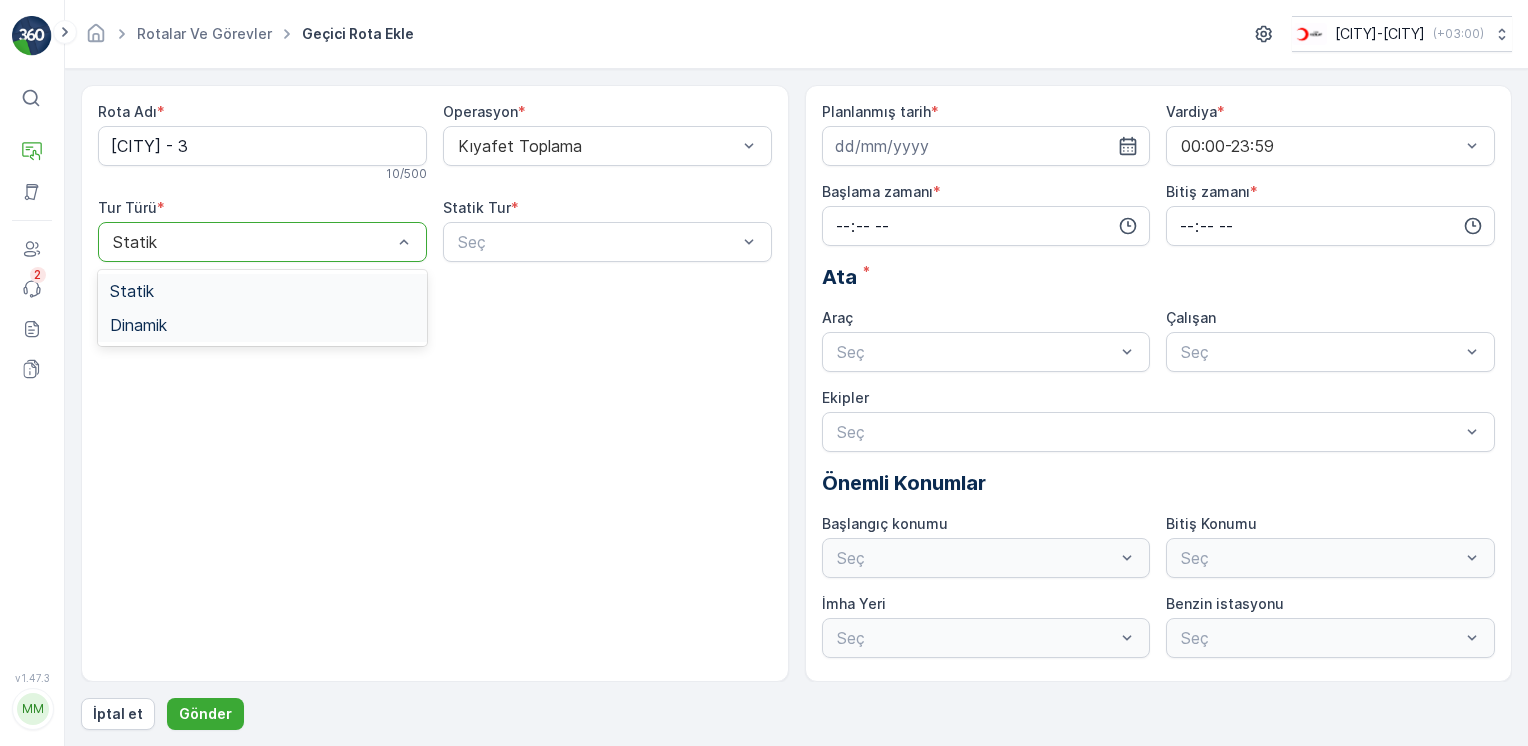 click on "Dinamik" at bounding box center (138, 325) 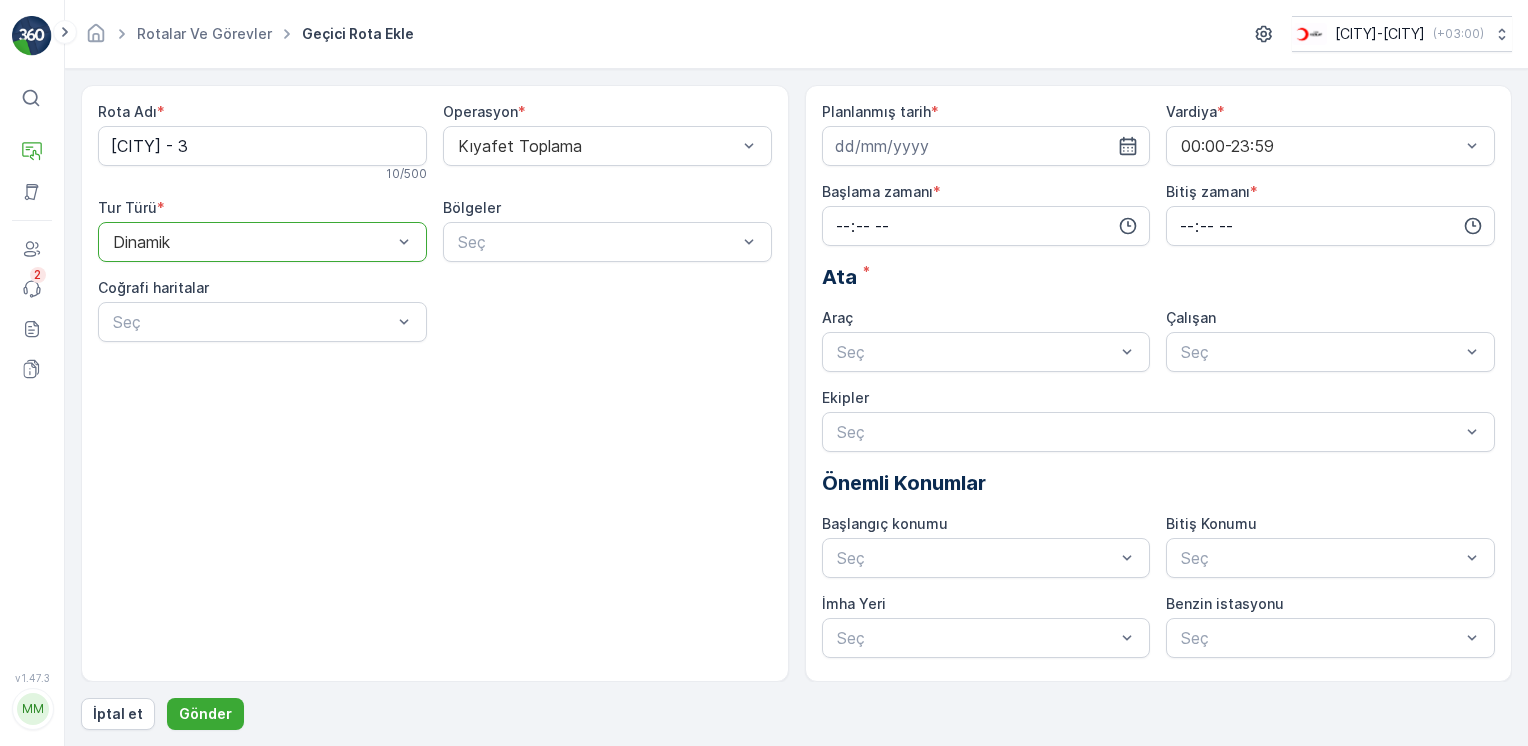click on "Bölgeler" at bounding box center (607, 208) 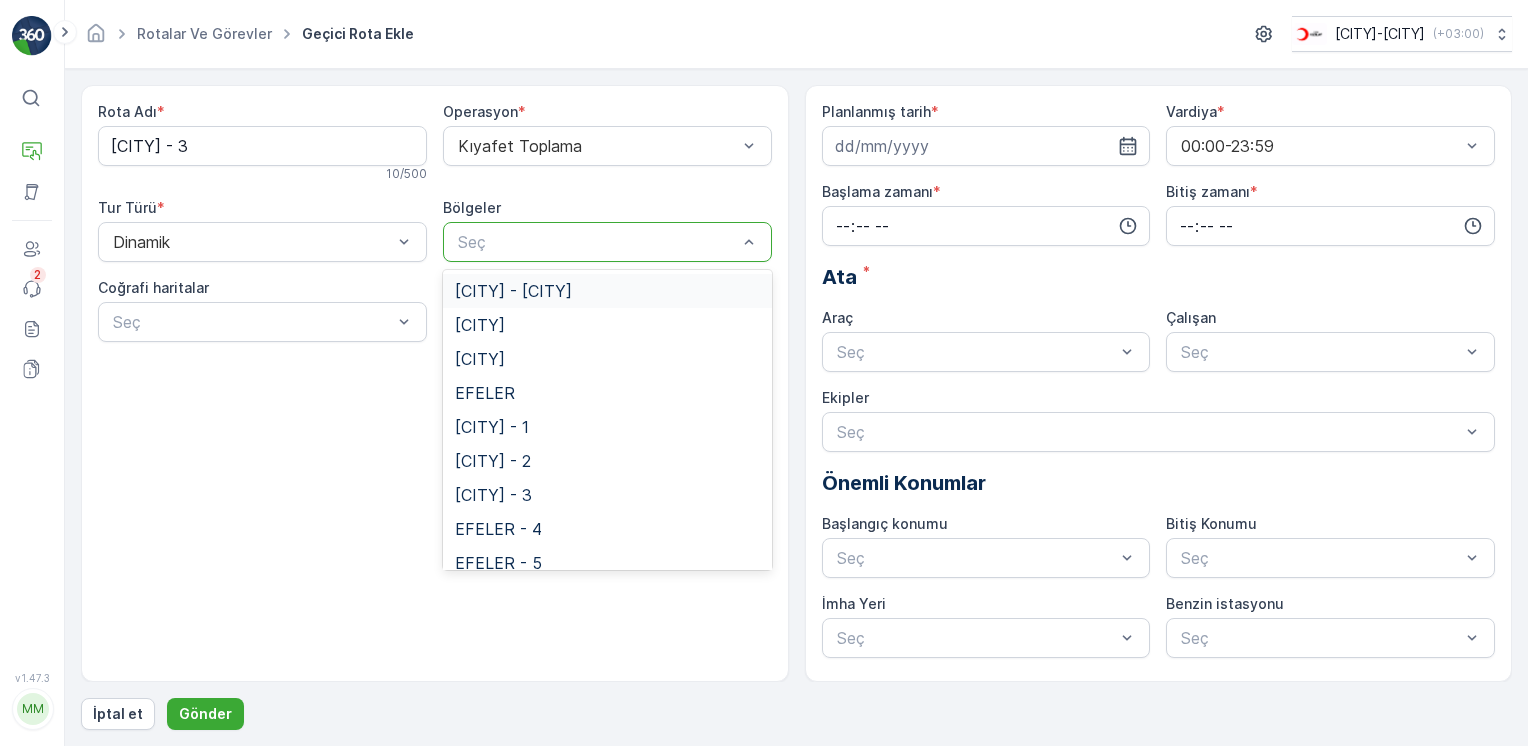 click on "Seç" at bounding box center [607, 242] 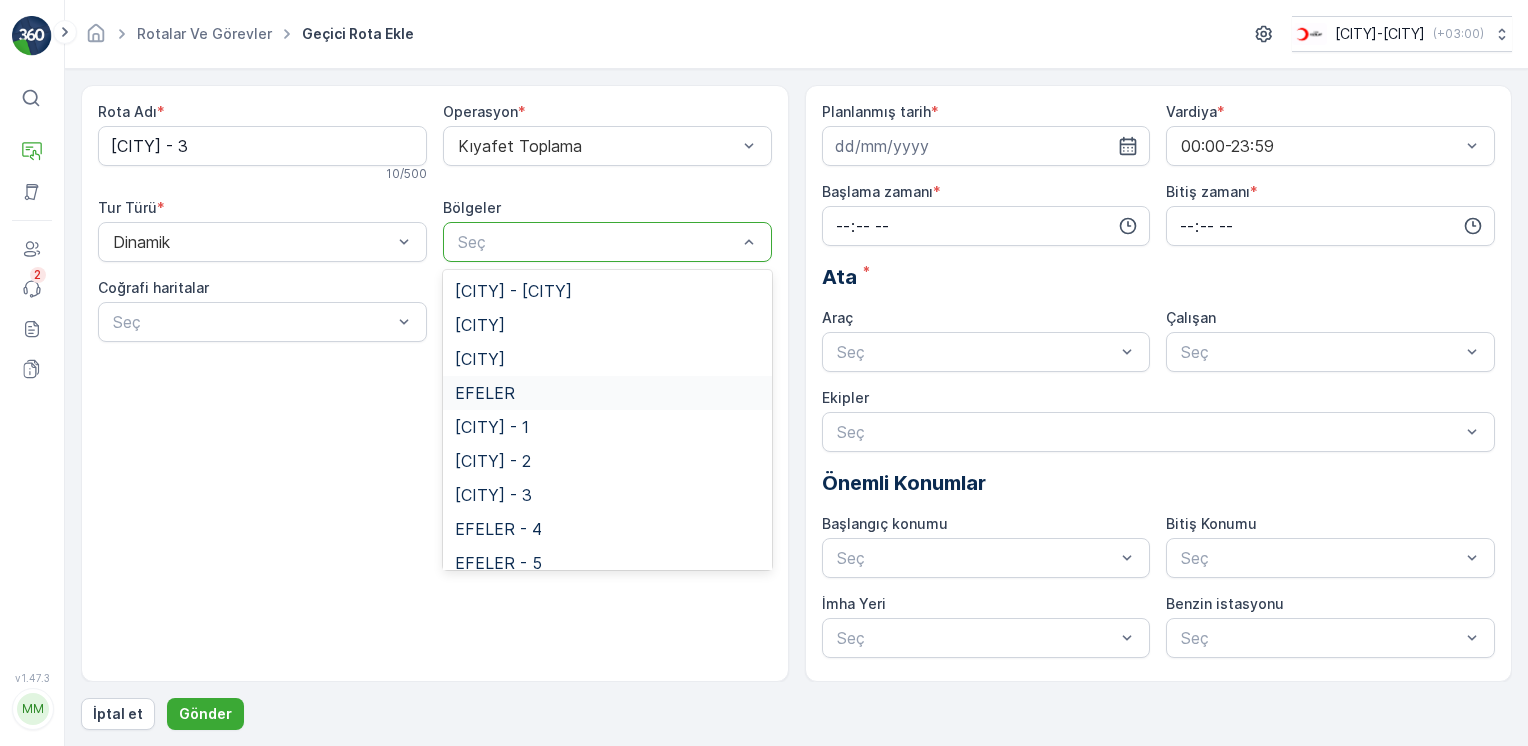 click on "EFELER" at bounding box center (485, 393) 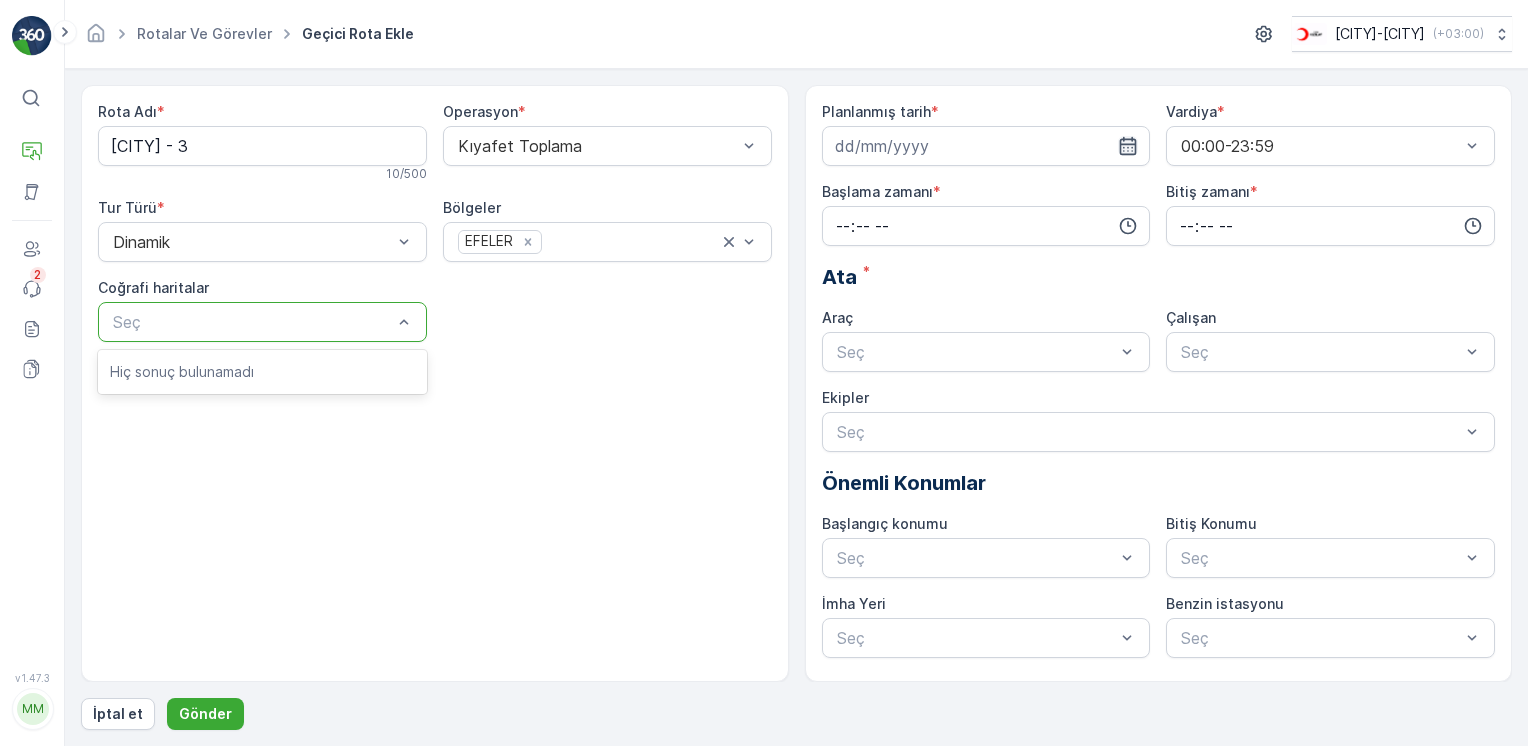 click 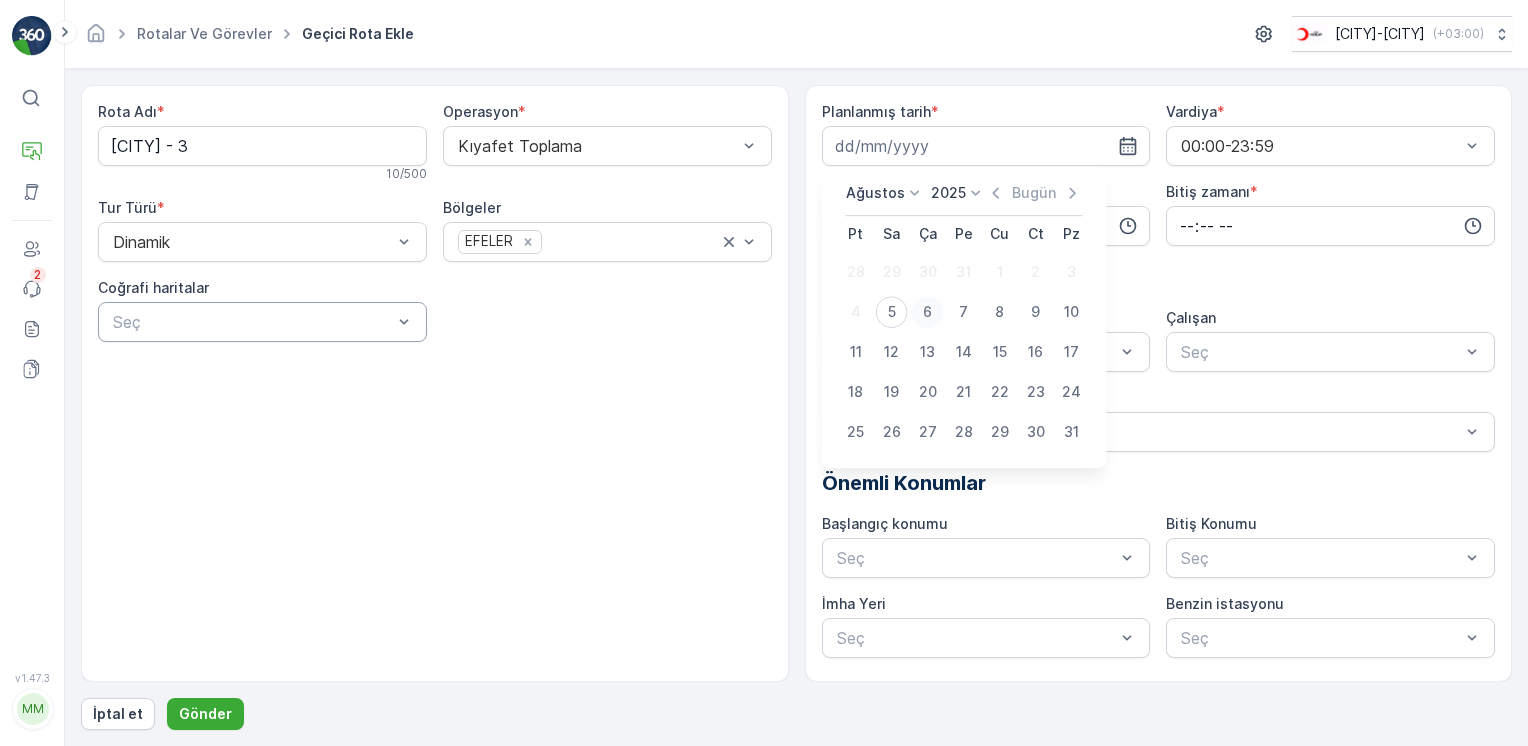 click on "6" at bounding box center [928, 312] 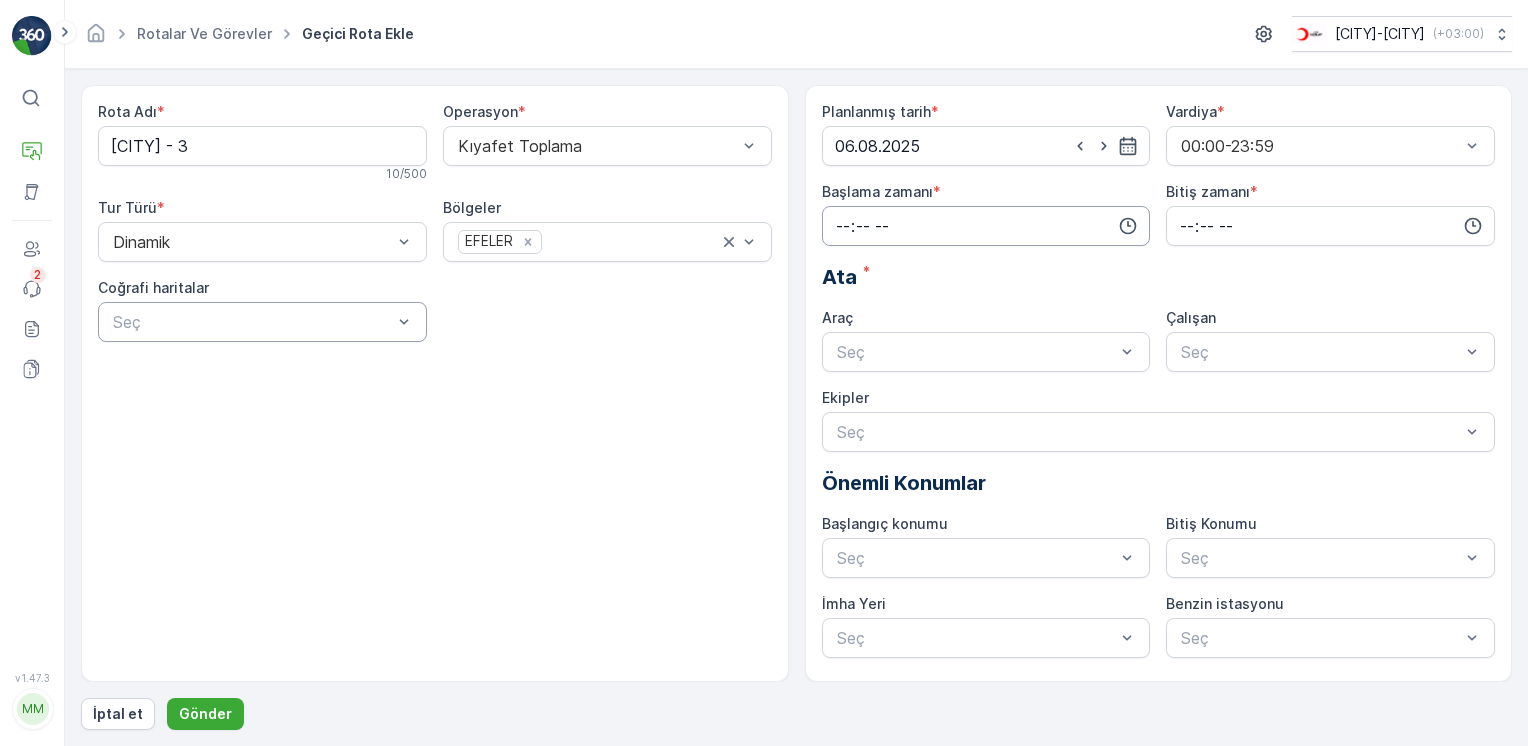 click at bounding box center [986, 226] 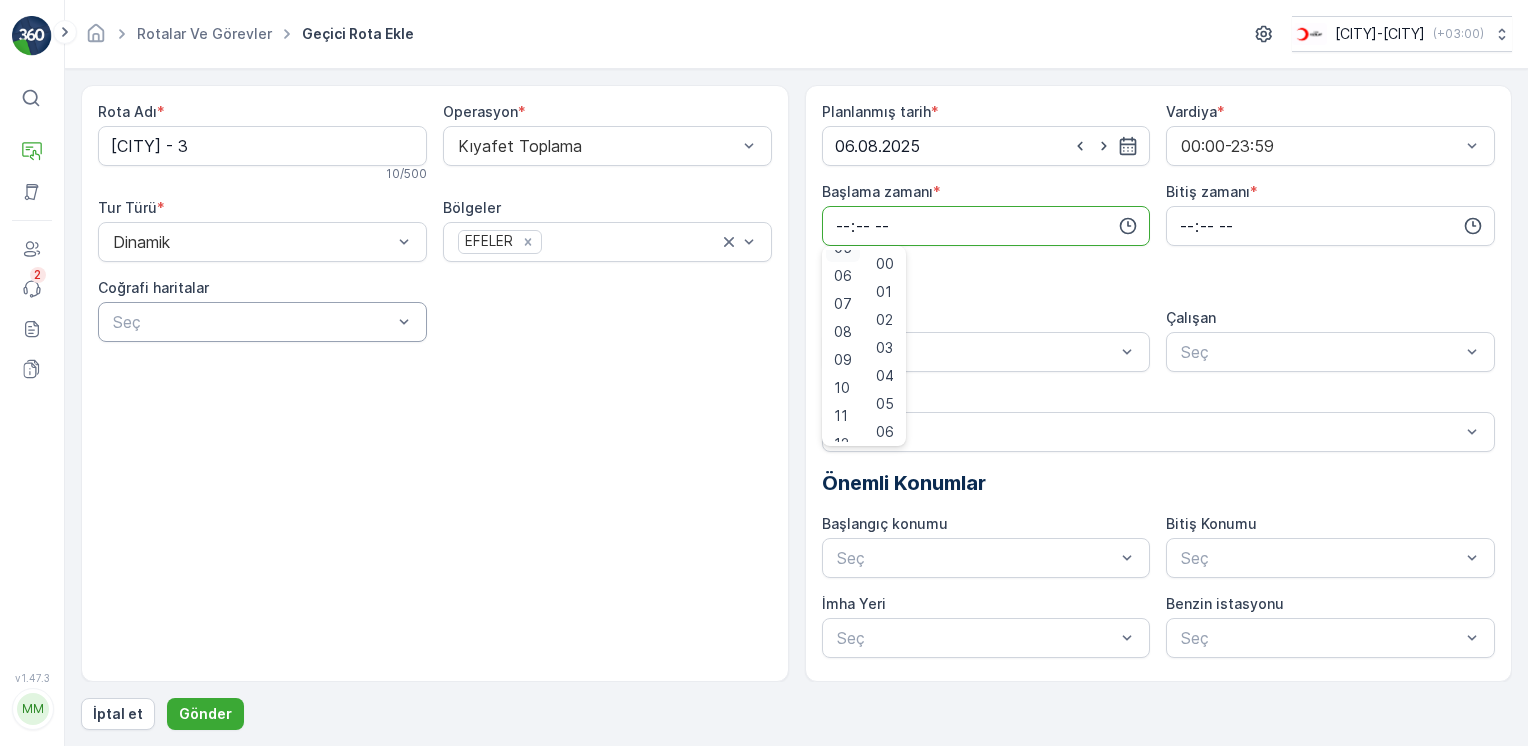 scroll, scrollTop: 204, scrollLeft: 0, axis: vertical 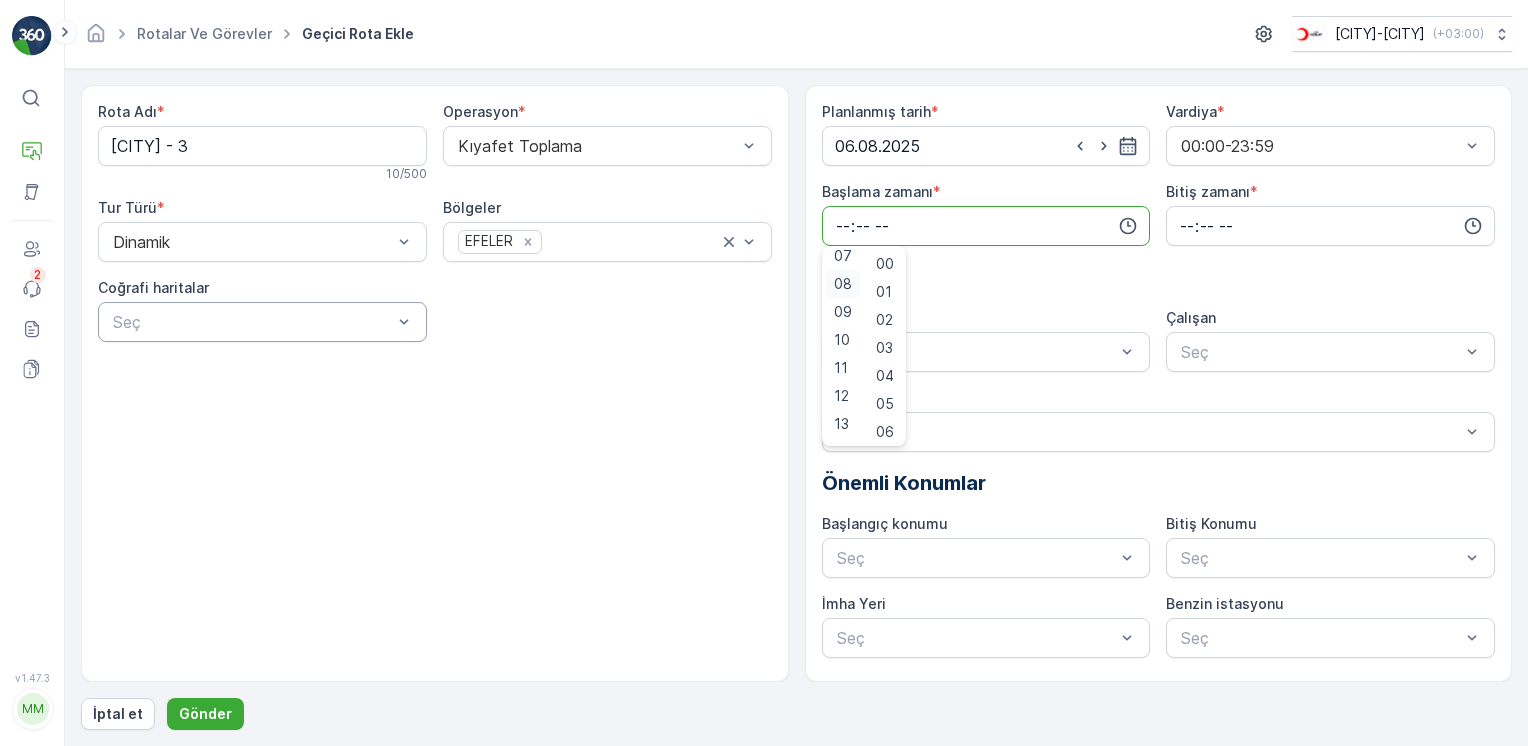 click on "08" at bounding box center (843, 284) 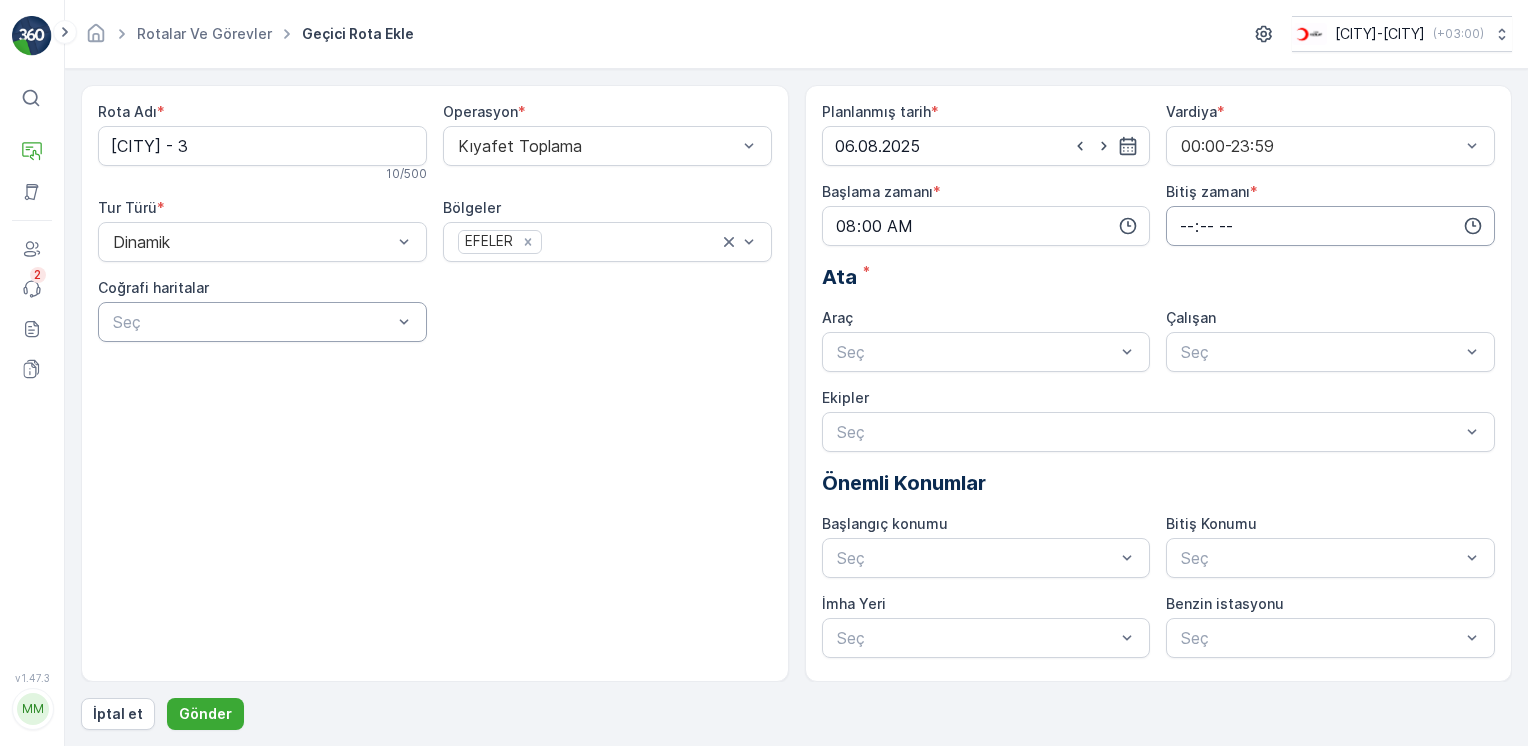 click at bounding box center [1330, 226] 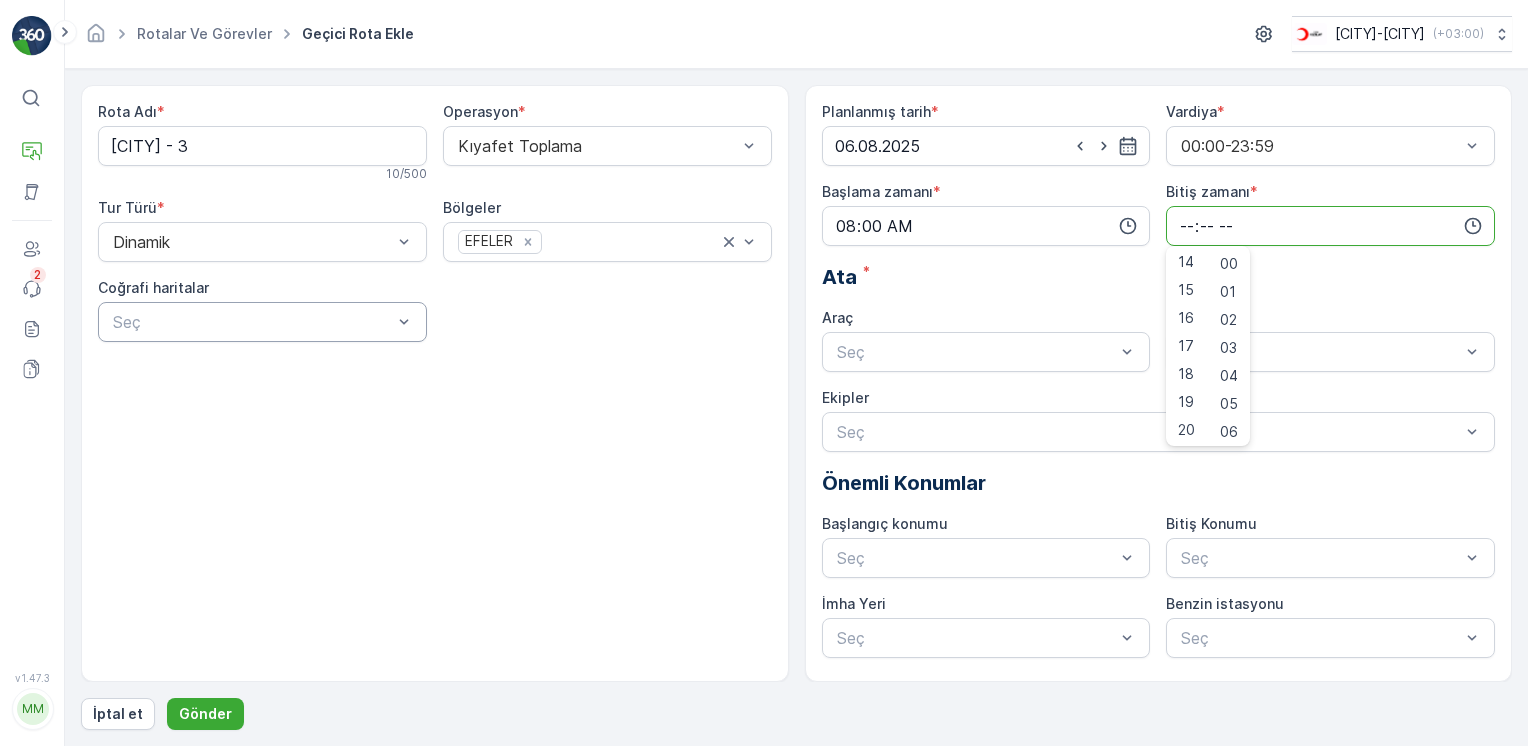 scroll, scrollTop: 400, scrollLeft: 0, axis: vertical 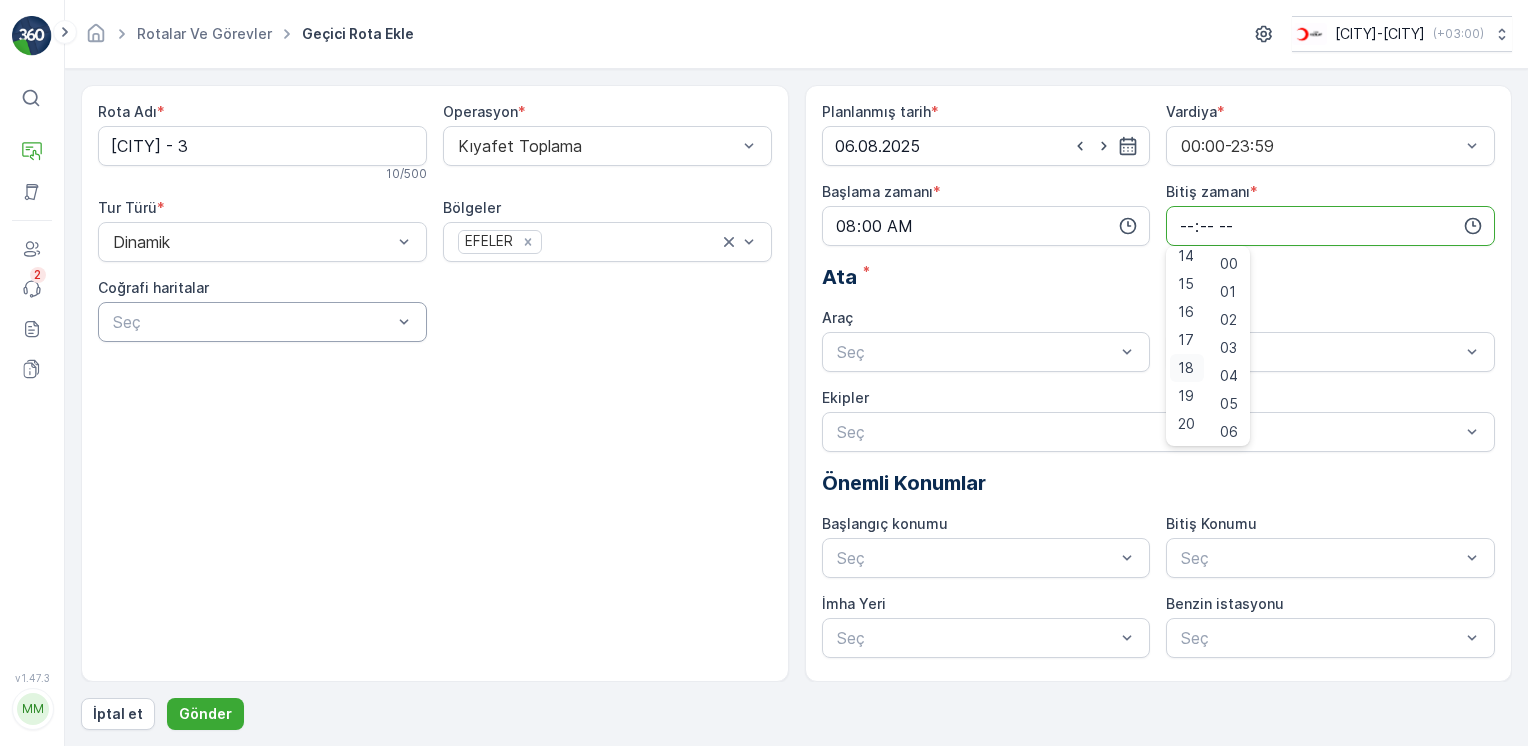 click on "18" at bounding box center (1186, 368) 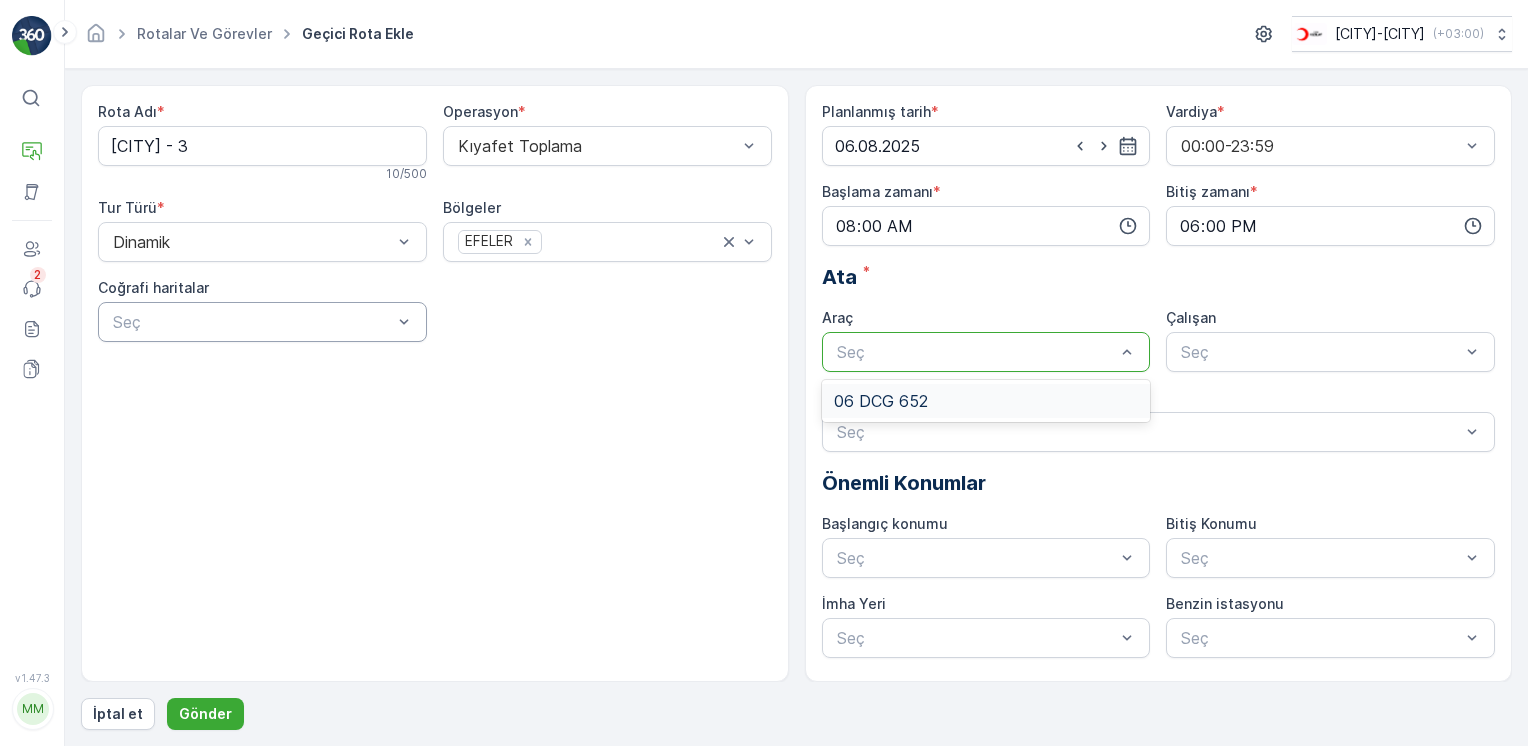 click at bounding box center [976, 352] 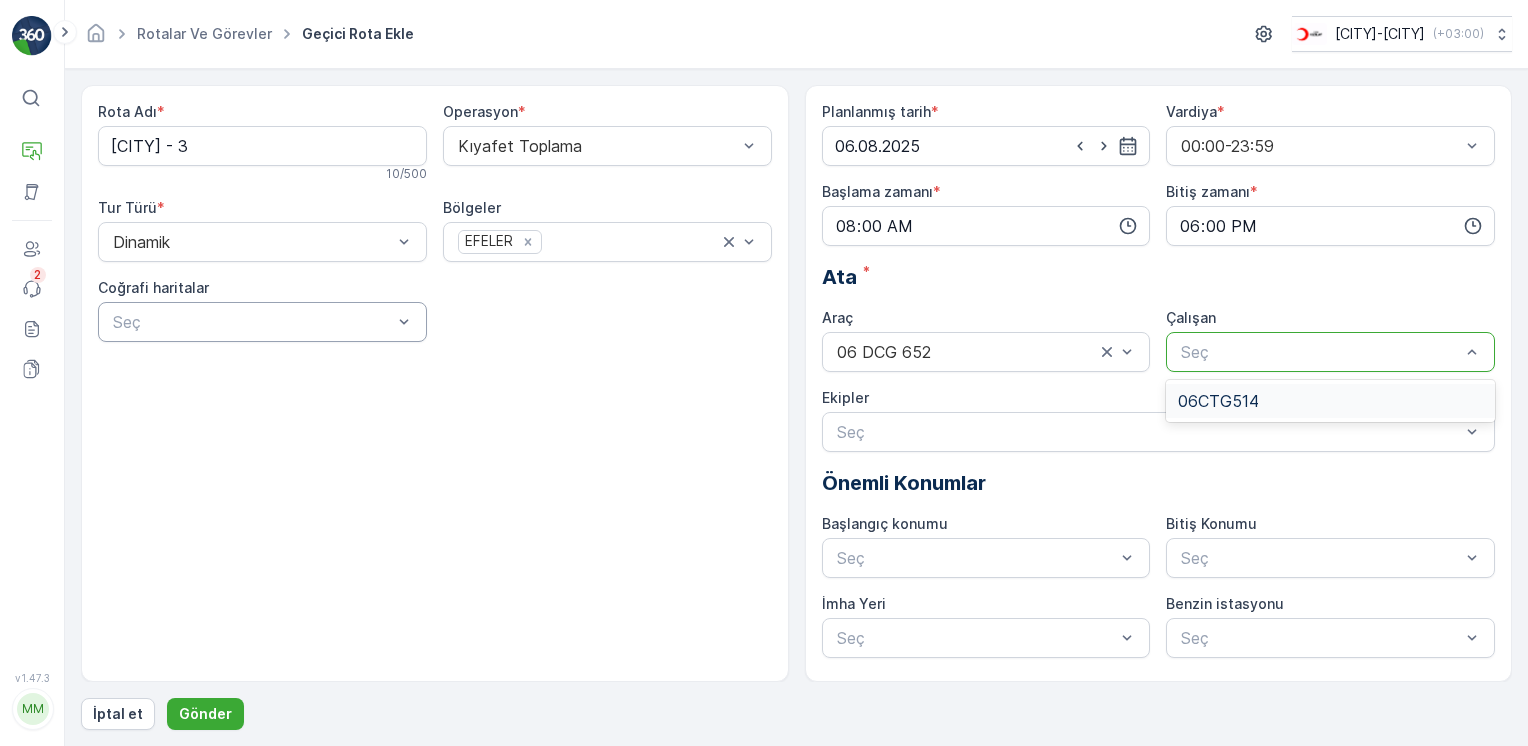 click on "Seç" at bounding box center (1330, 352) 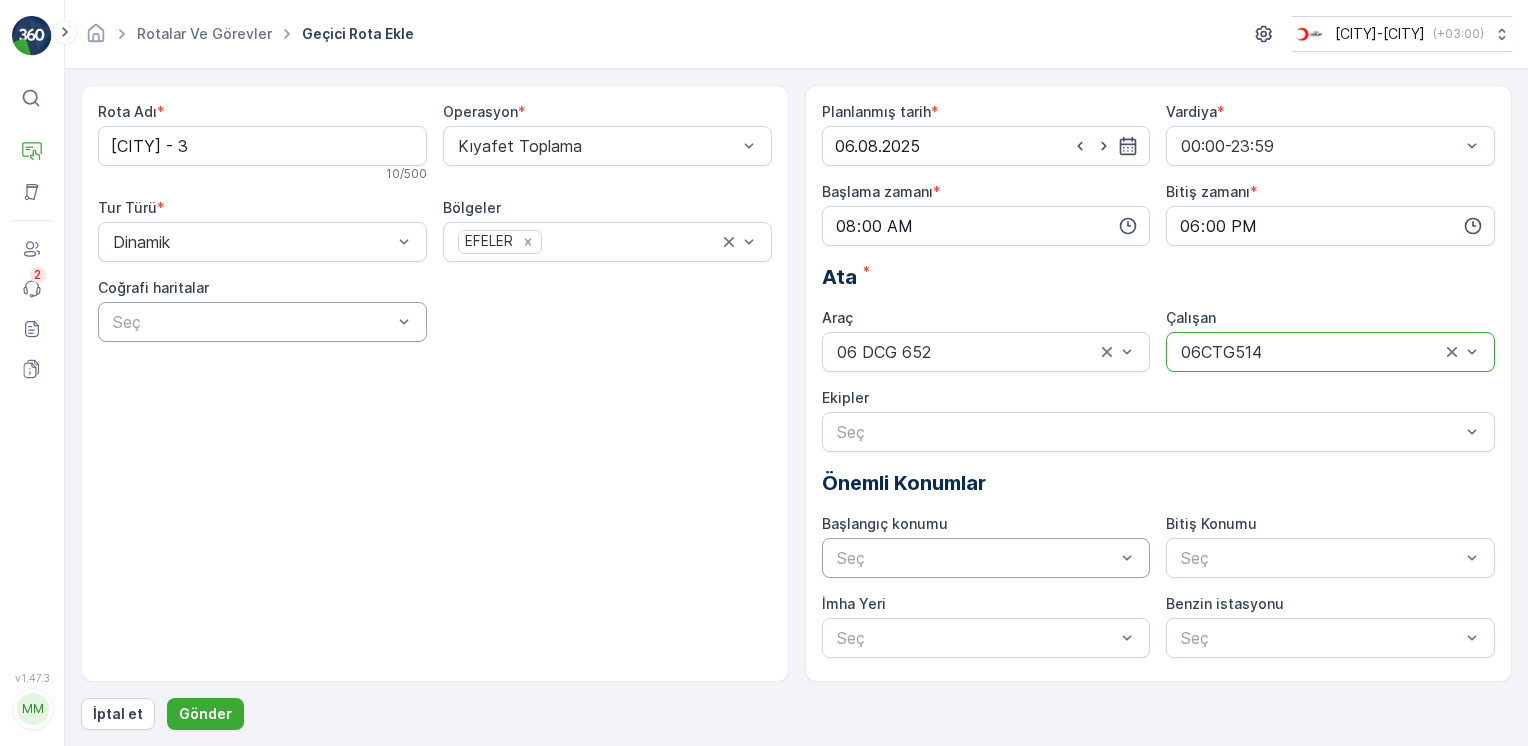 click at bounding box center (976, 558) 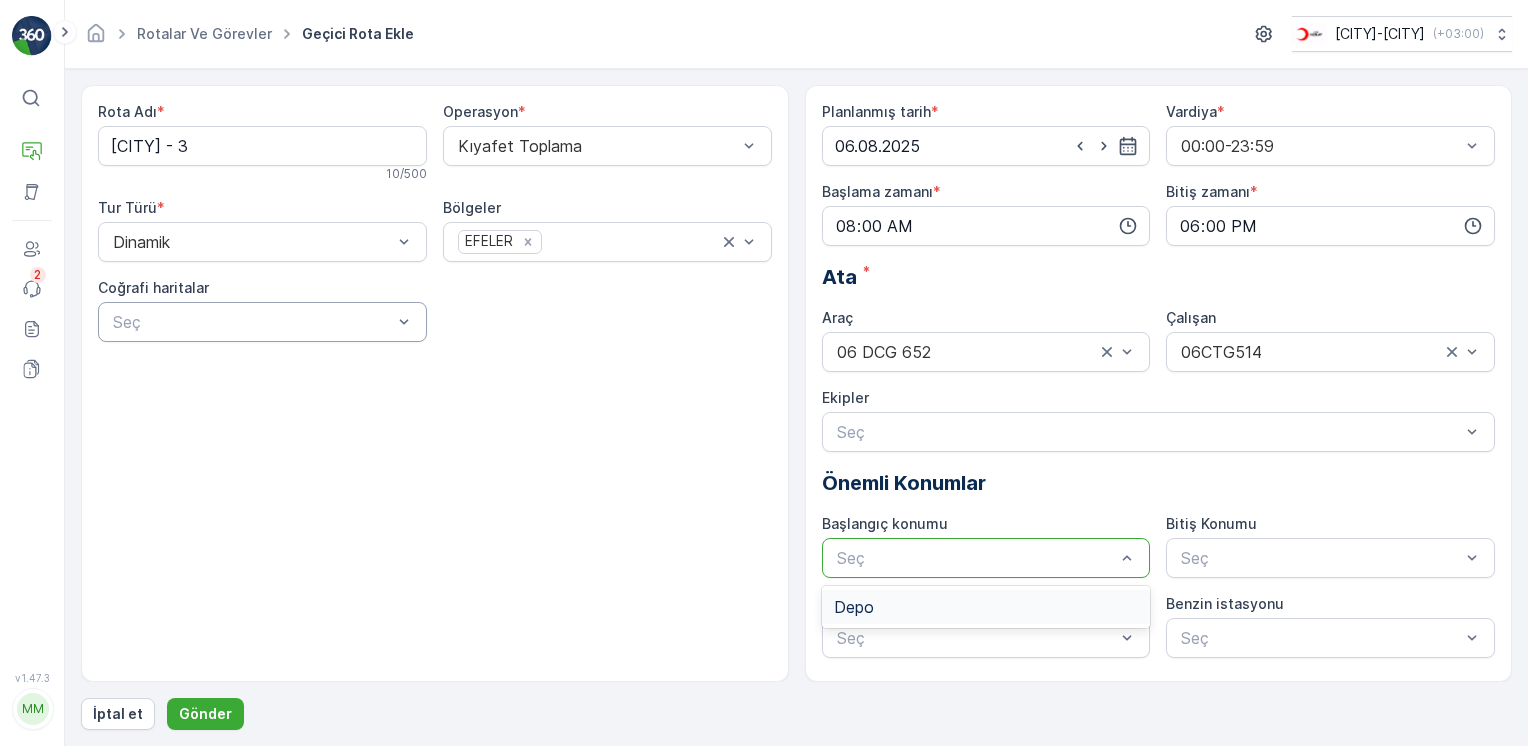 drag, startPoint x: 856, startPoint y: 594, endPoint x: 1039, endPoint y: 603, distance: 183.22118 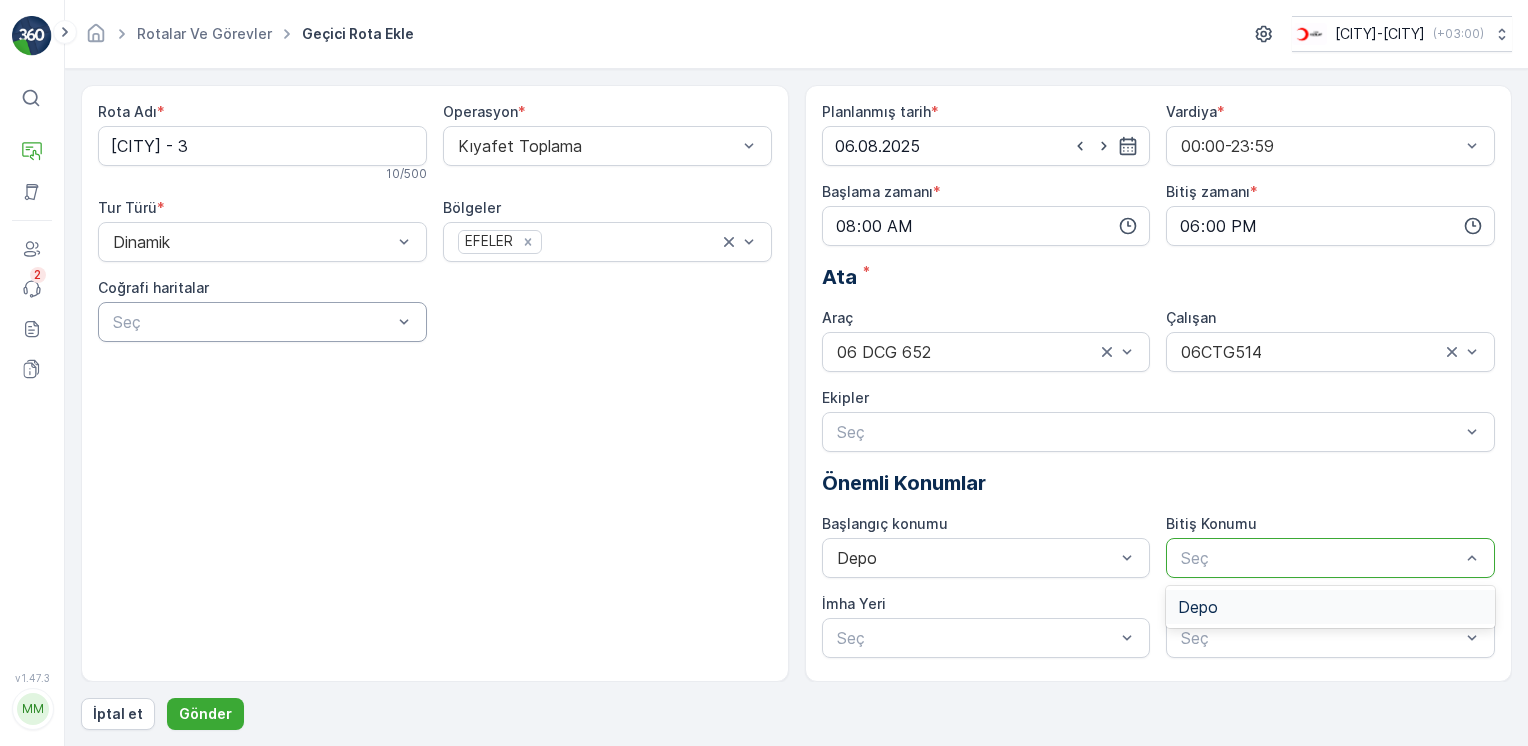 drag, startPoint x: 1260, startPoint y: 554, endPoint x: 1209, endPoint y: 601, distance: 69.354164 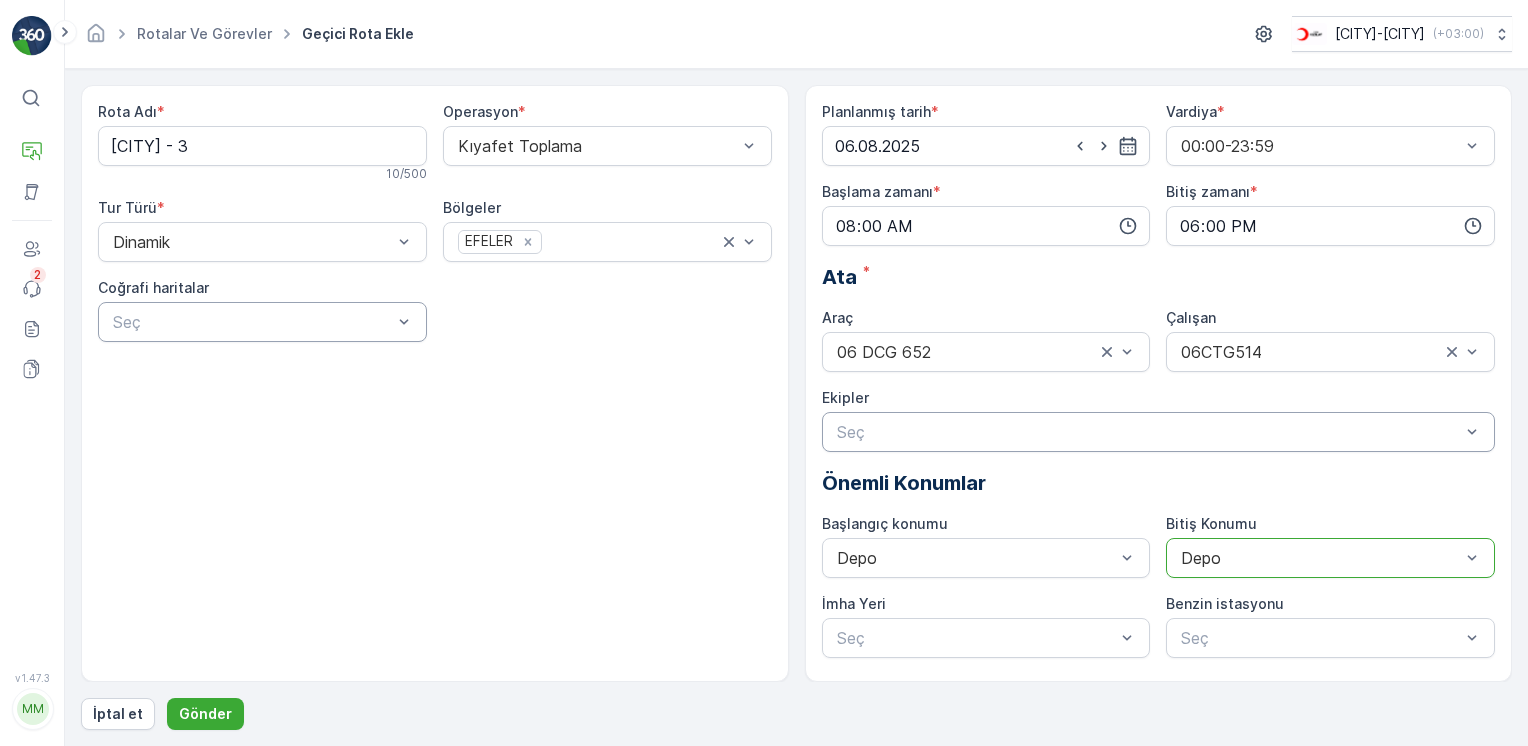 click at bounding box center [1149, 432] 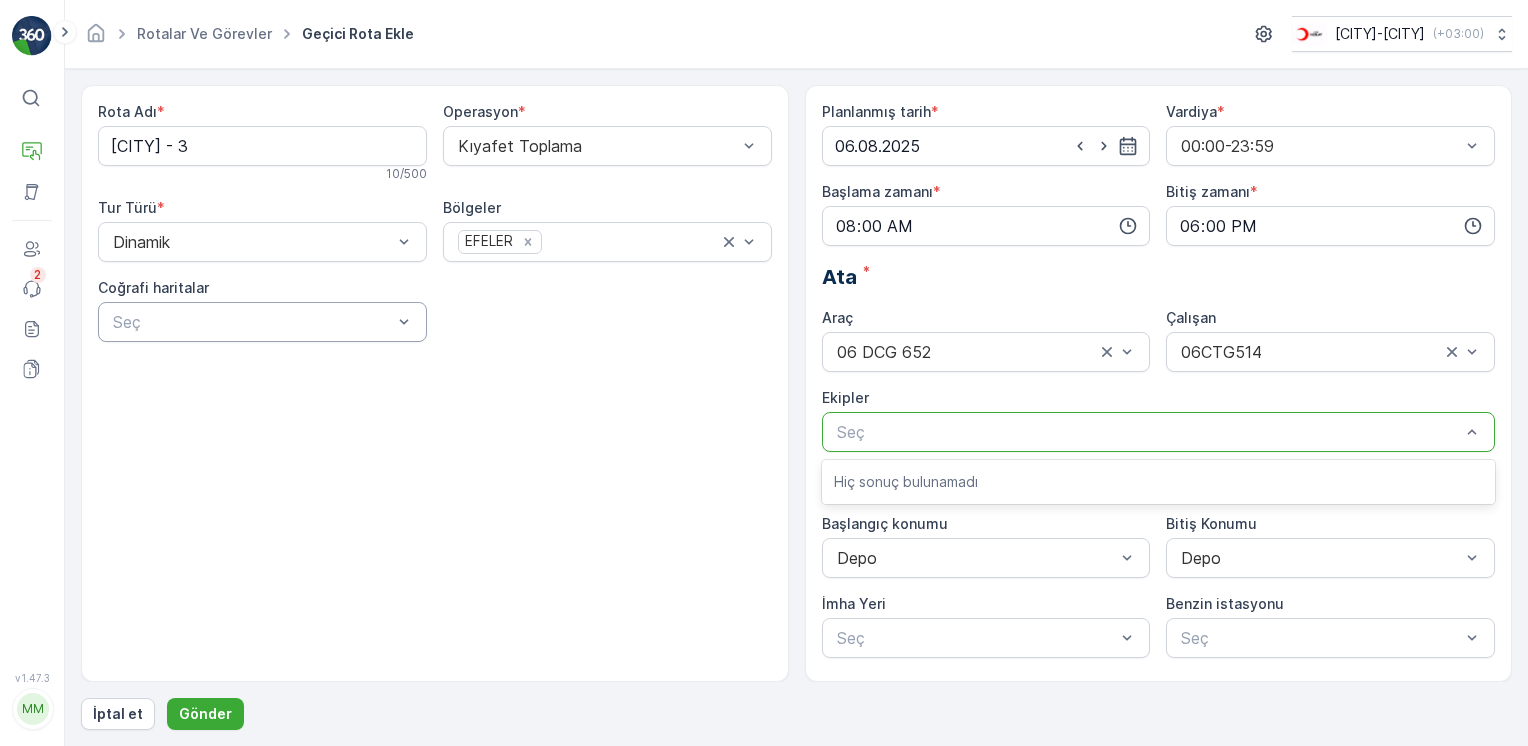 click on "Rota Adı * [CITY] - 3 10  /  500 Operasyon * Kıyafet Toplama Tur Türü * Dinamik Bölgeler [CITY] Coğrafi haritalar Seç" at bounding box center [435, 383] 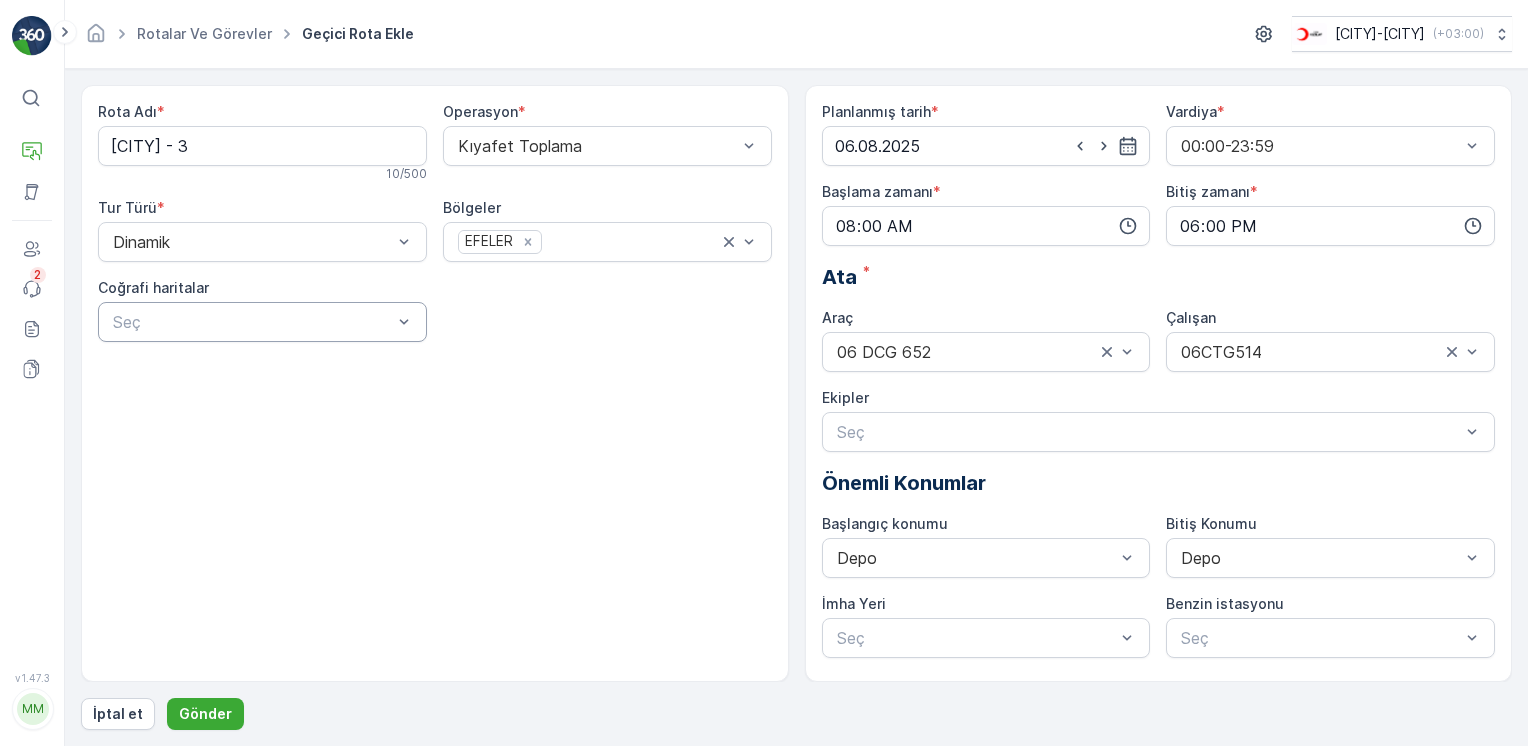 click on "Coğrafi haritalar" at bounding box center [262, 288] 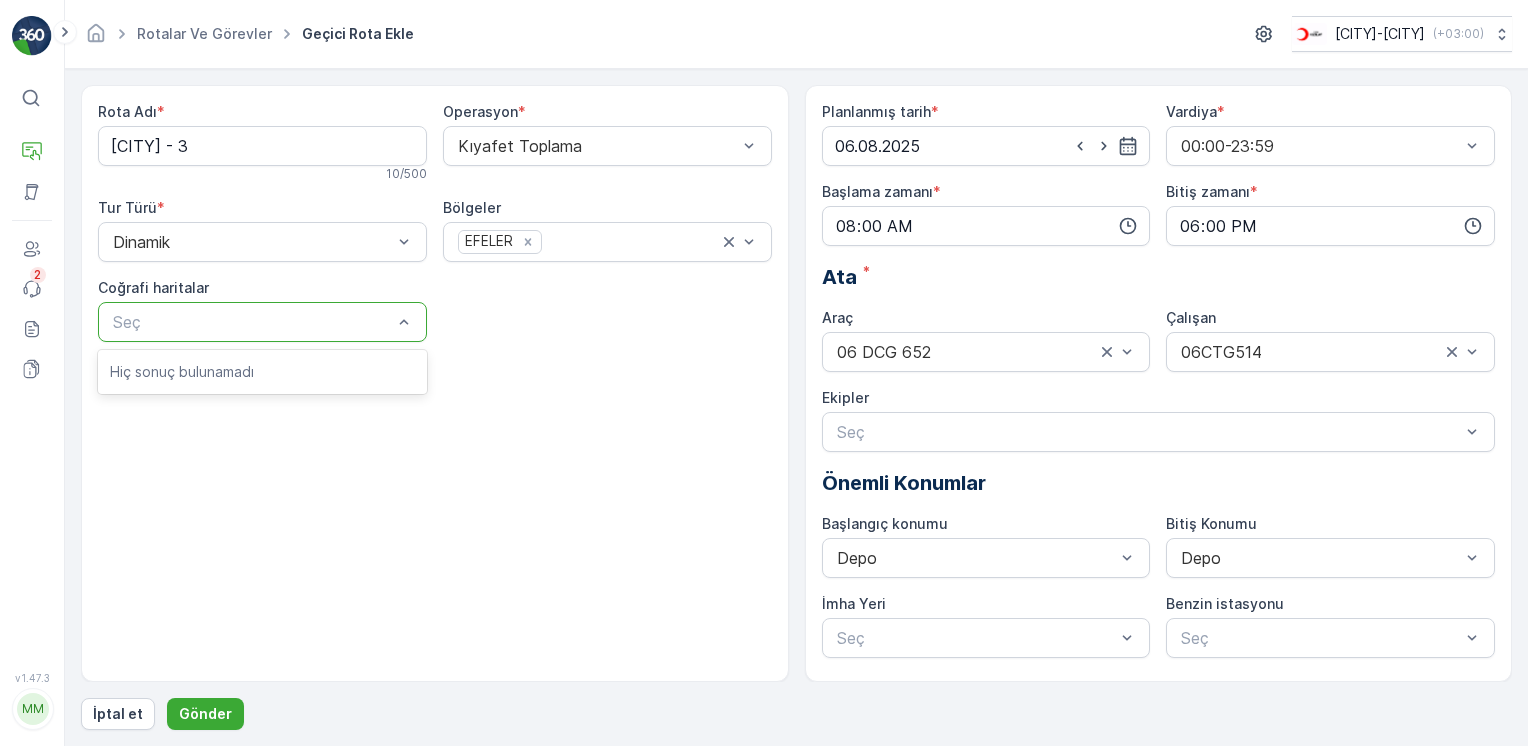 click on "Seç" at bounding box center (262, 322) 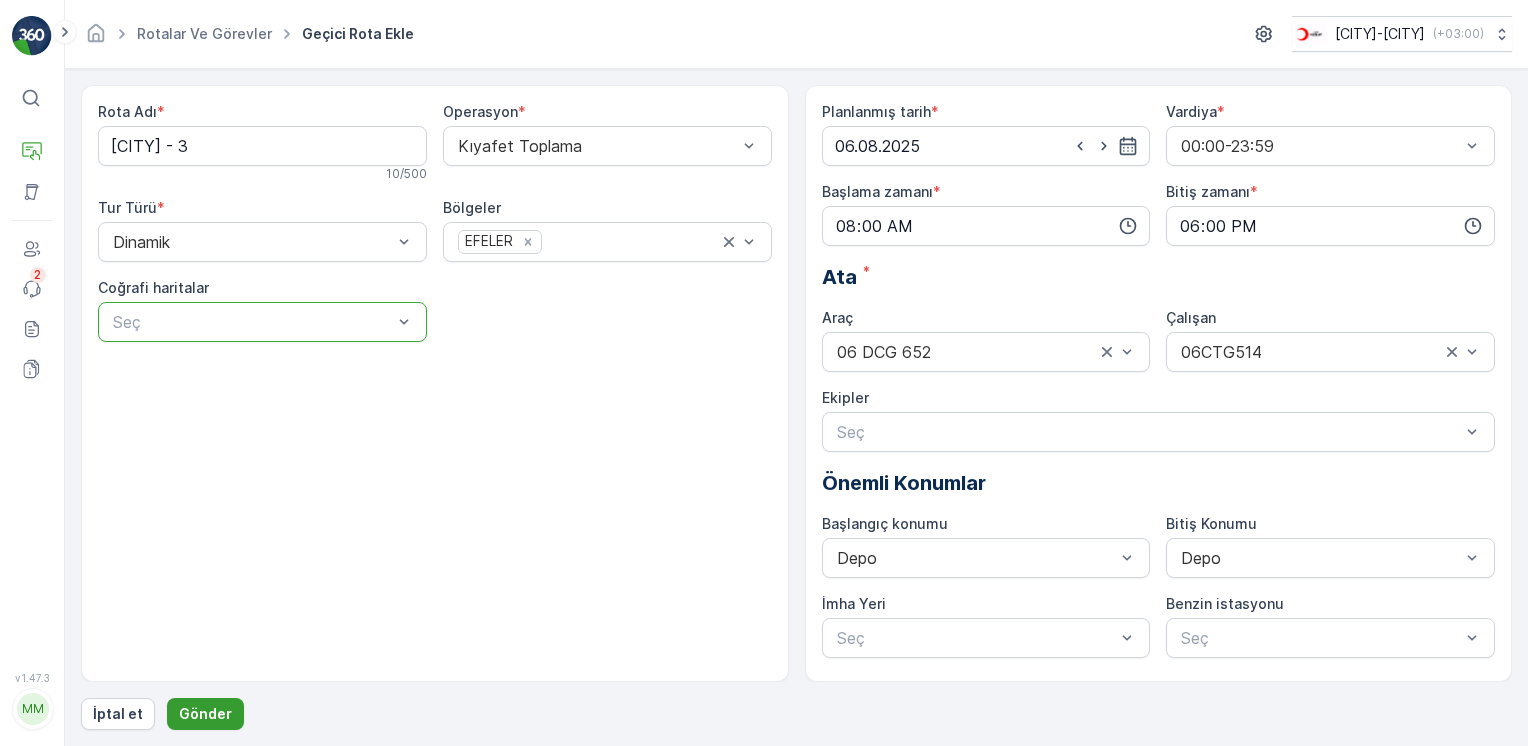 click on "Gönder" at bounding box center (205, 714) 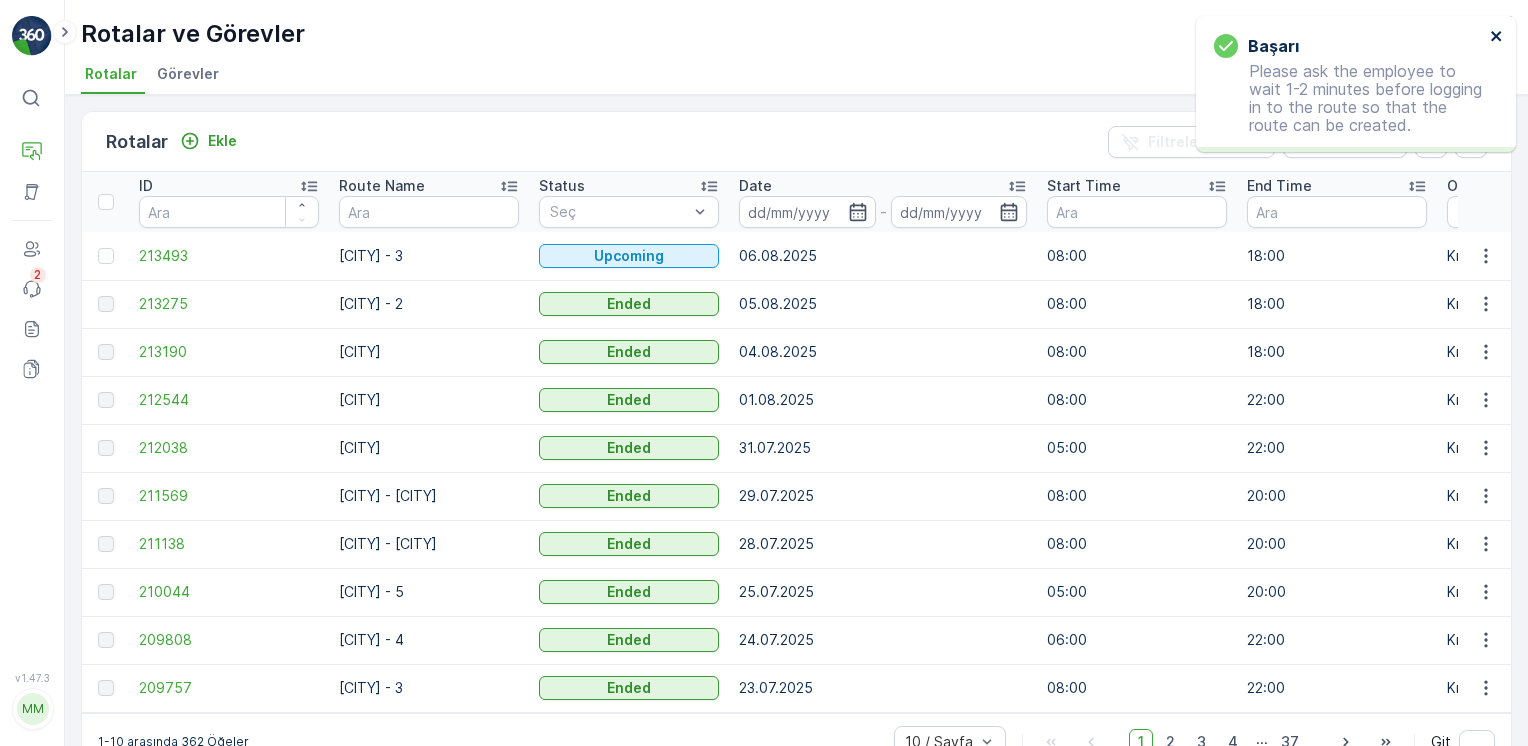 click 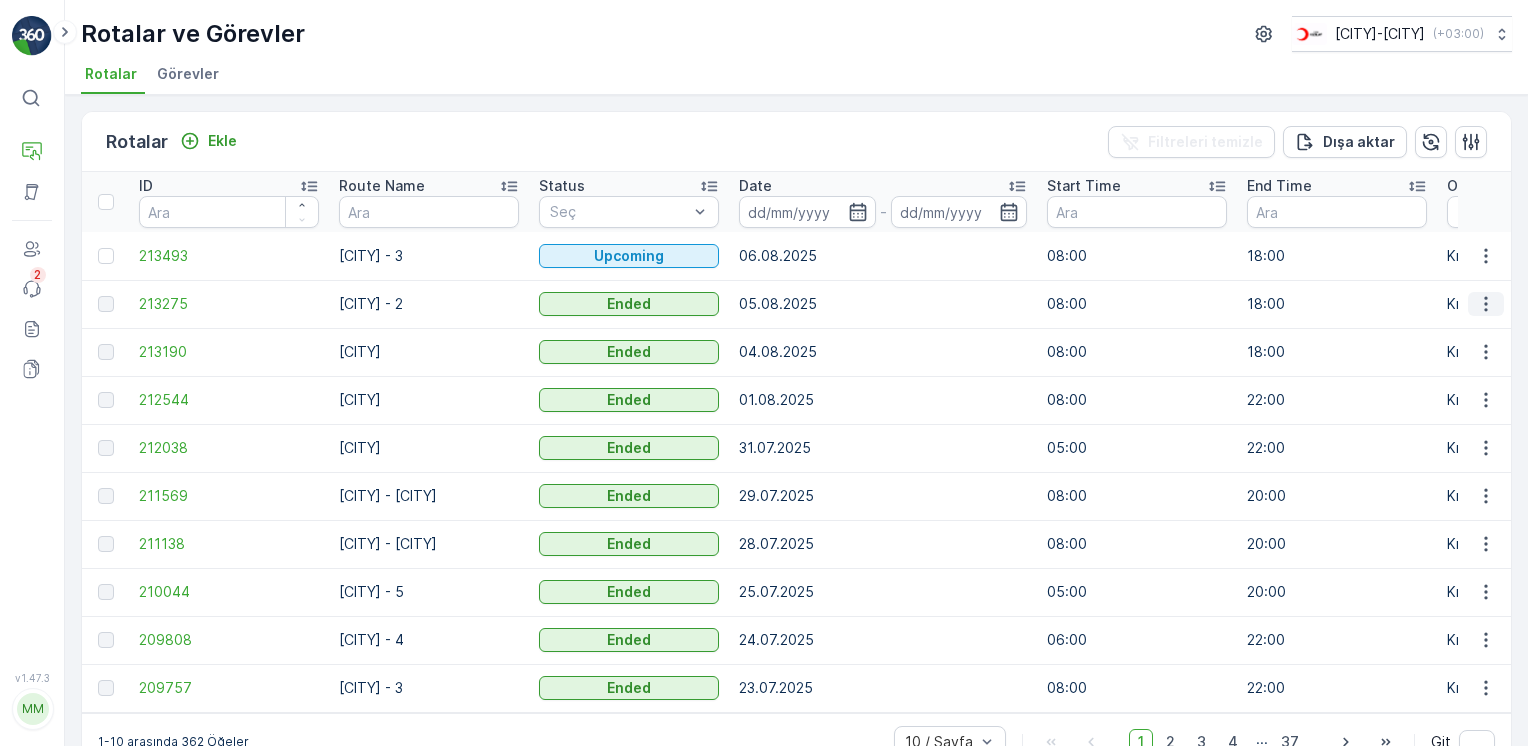 click 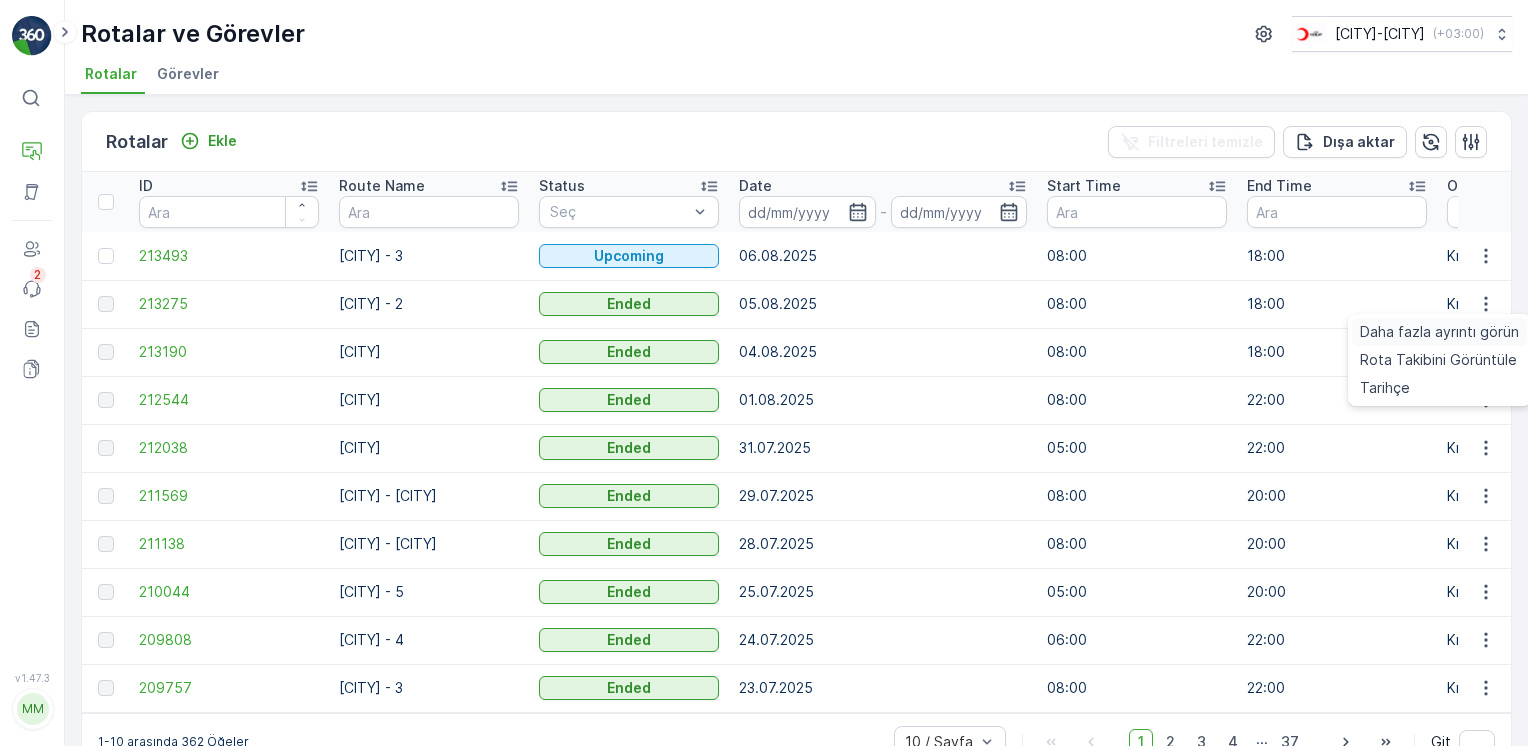 click on "Daha fazla ayrıntı görün" at bounding box center (1439, 332) 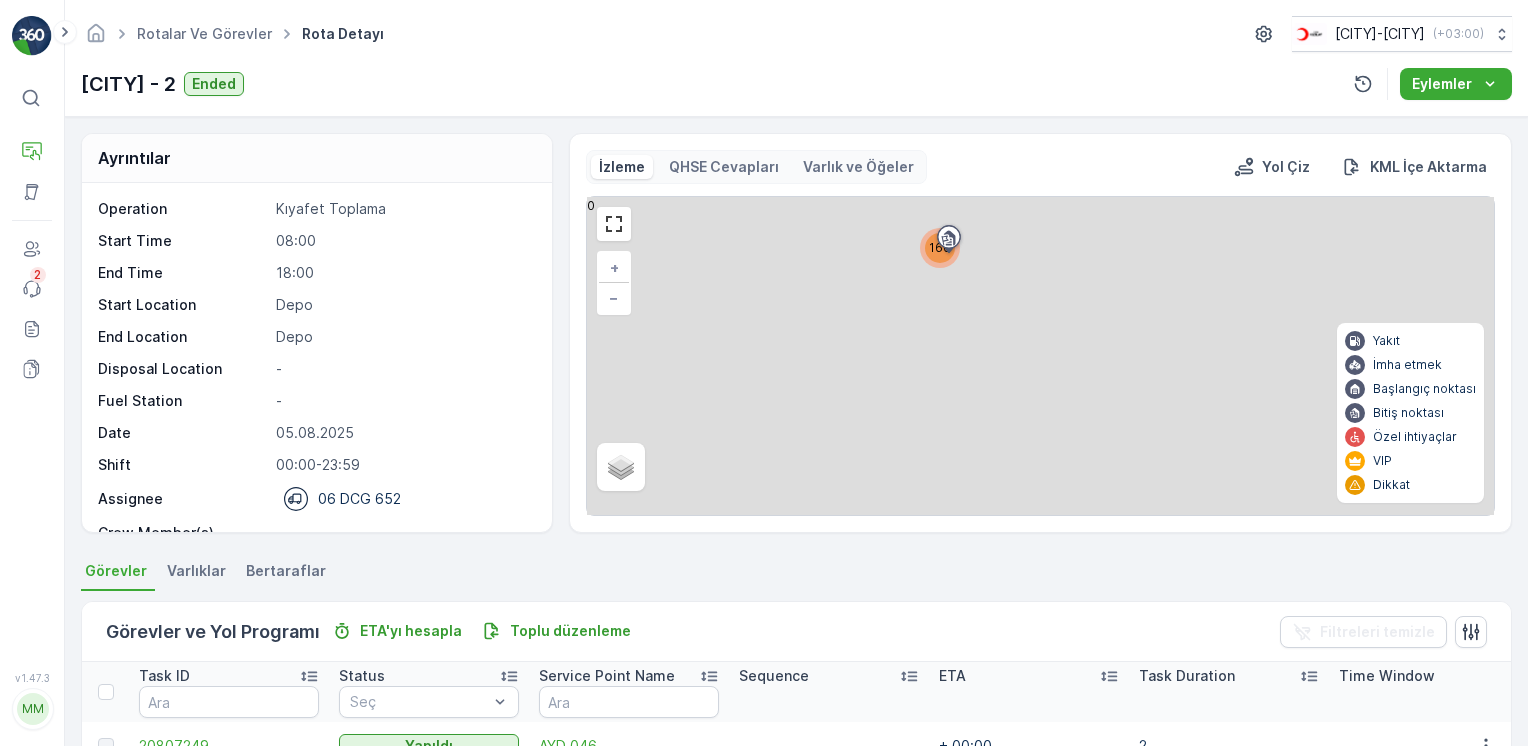 scroll, scrollTop: 62, scrollLeft: 0, axis: vertical 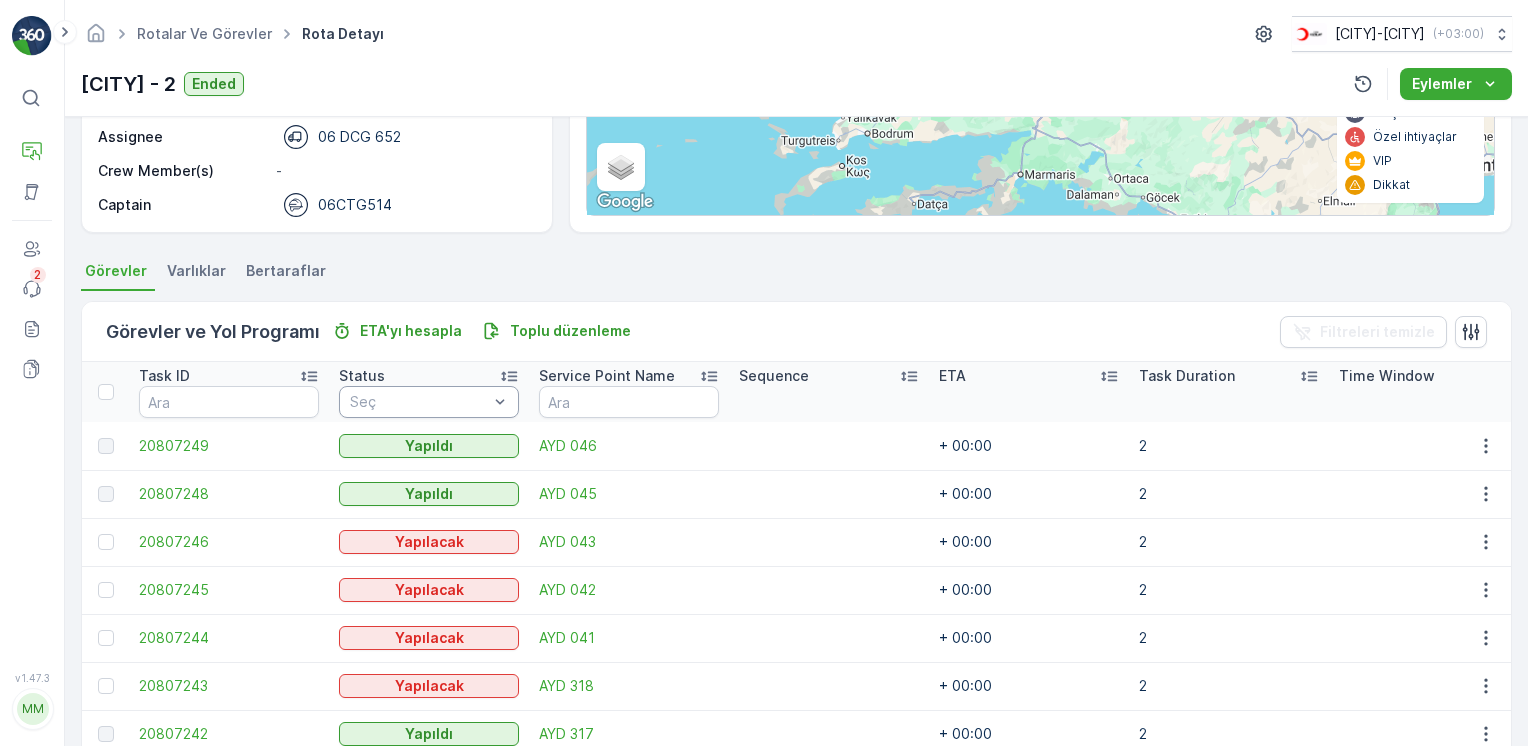 click at bounding box center (419, 402) 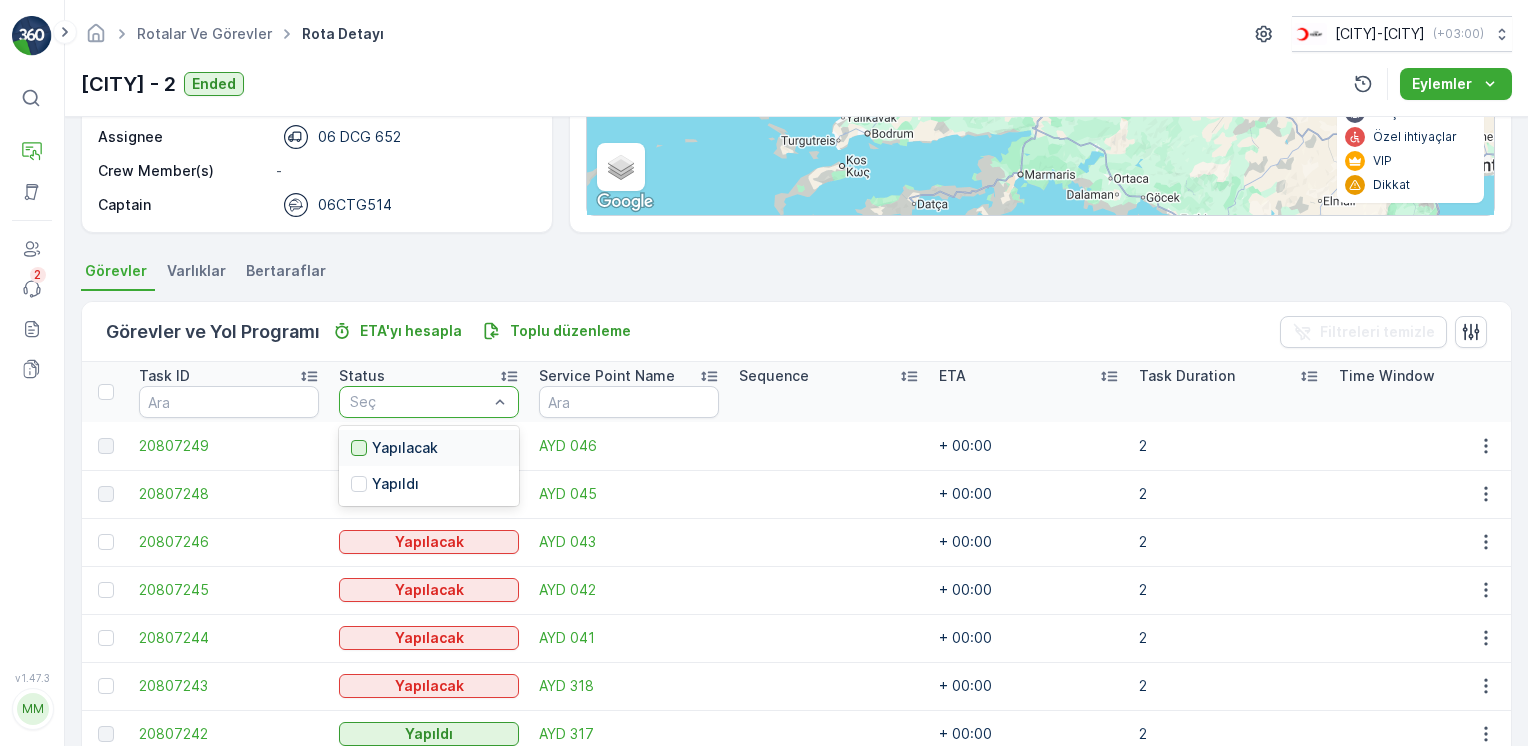click at bounding box center [359, 448] 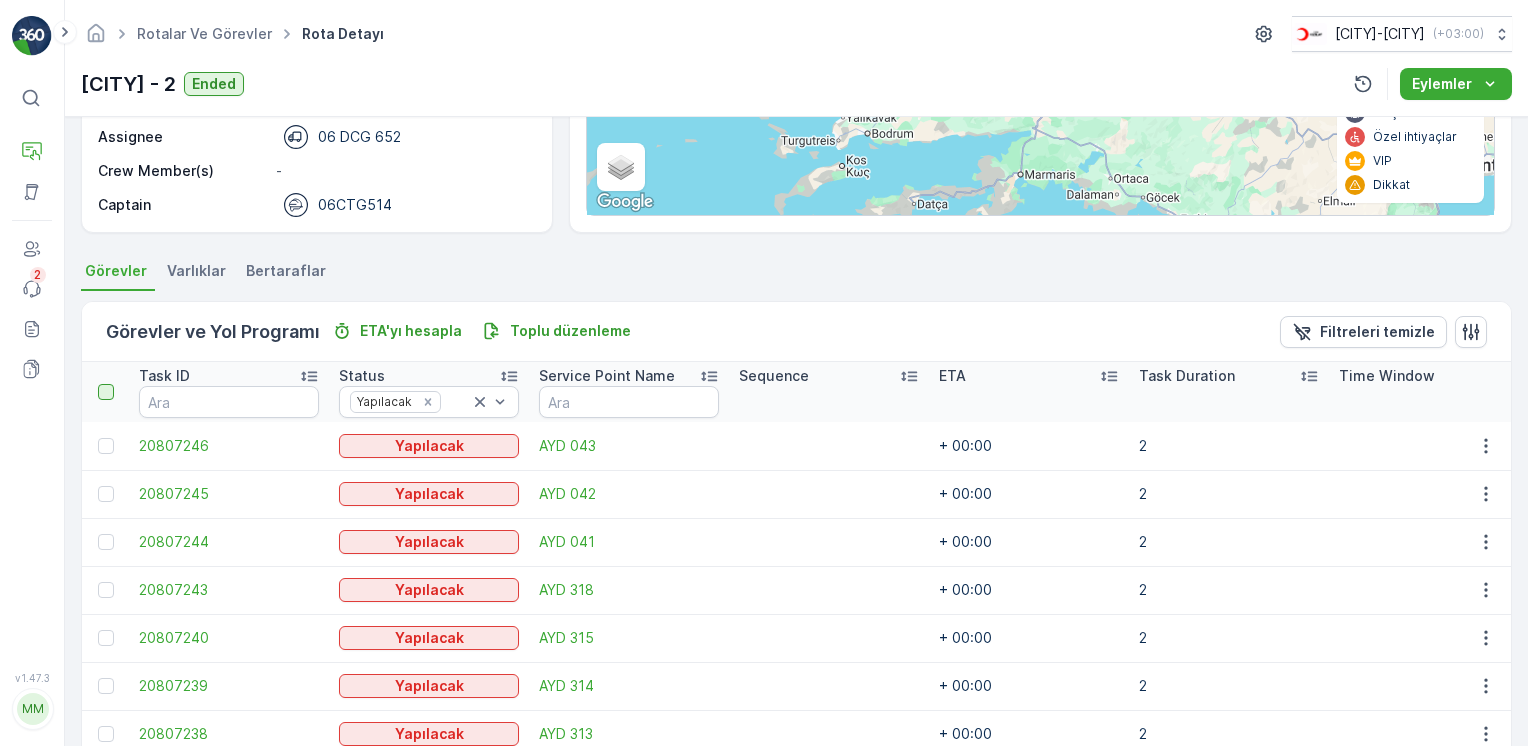 click at bounding box center [106, 392] 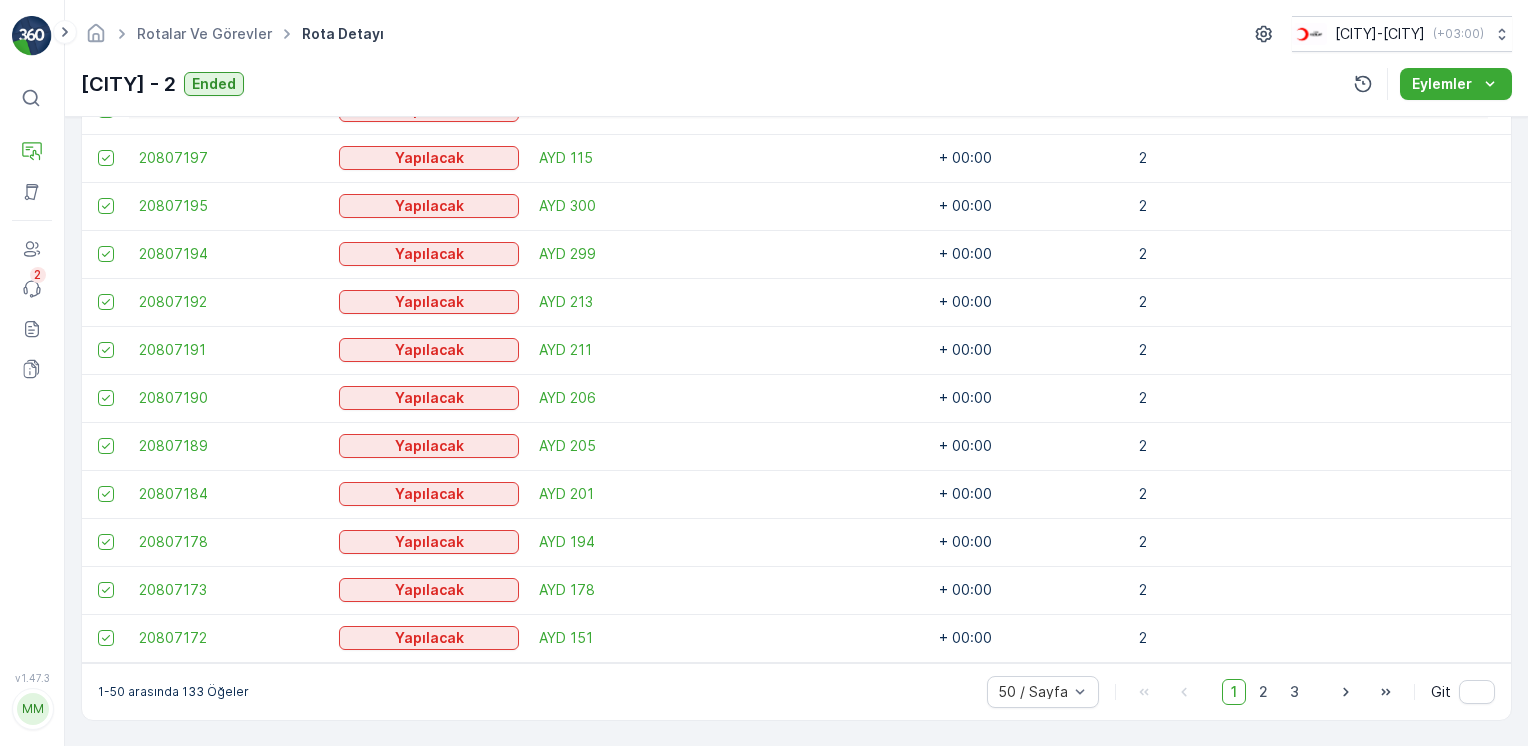 scroll, scrollTop: 2468, scrollLeft: 0, axis: vertical 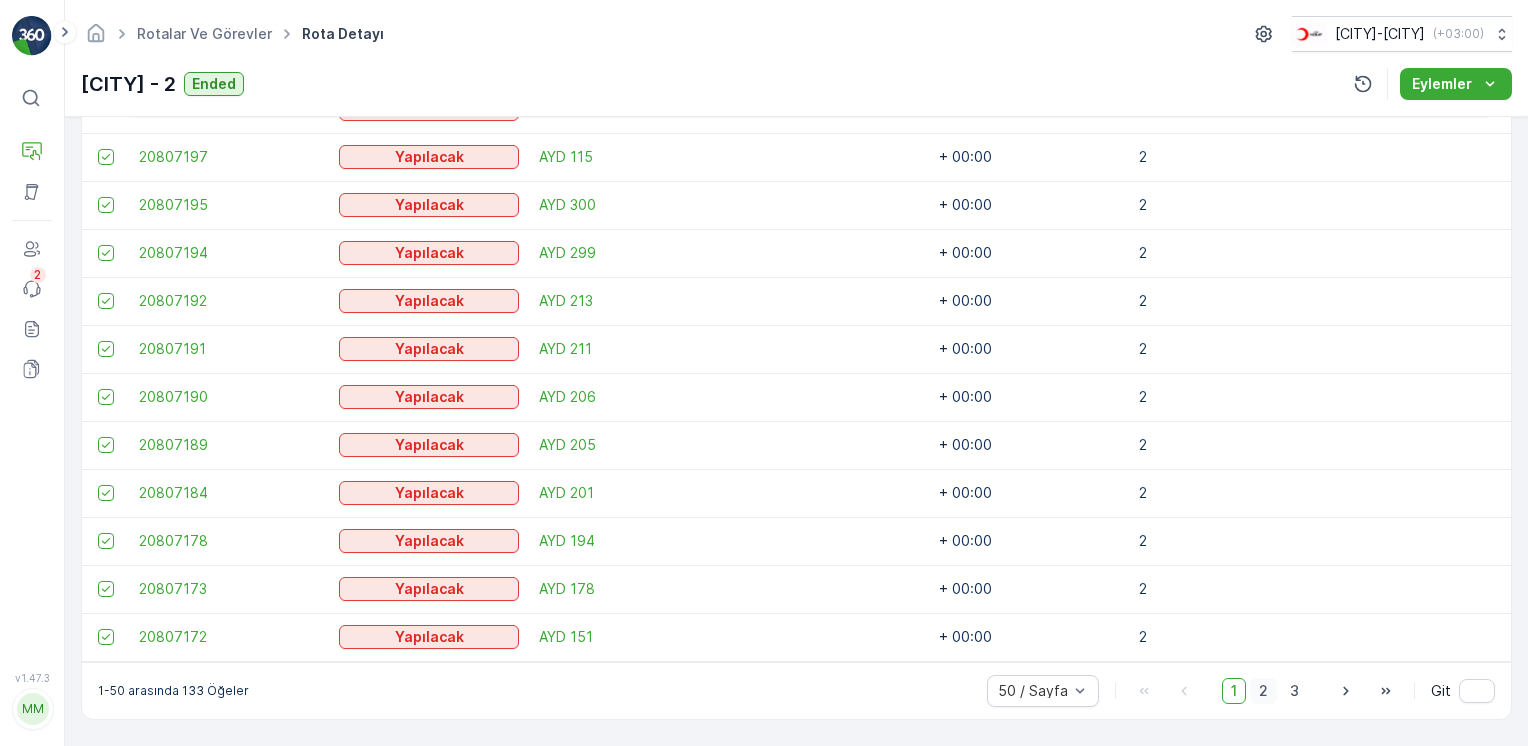 click on "2" at bounding box center [1263, 691] 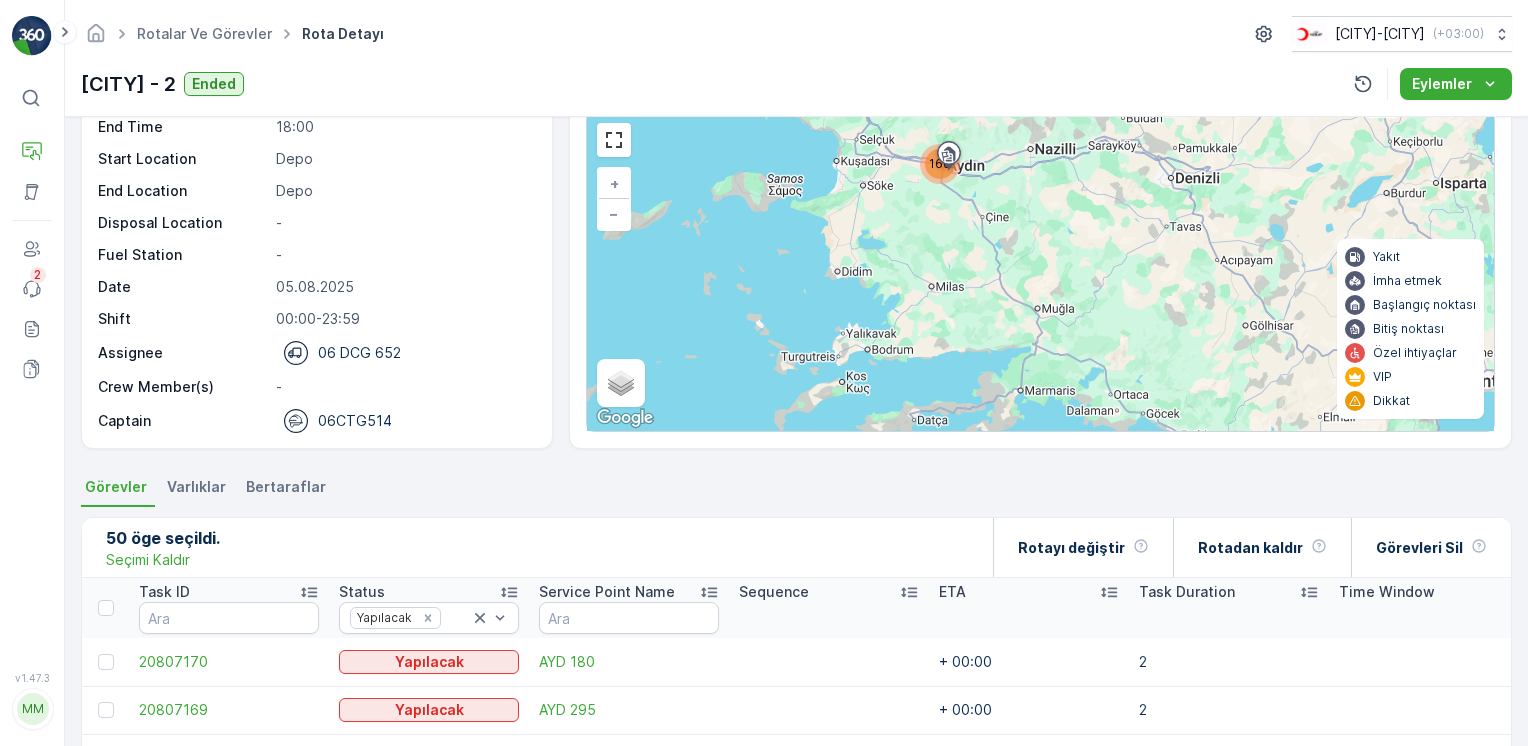 scroll, scrollTop: 200, scrollLeft: 0, axis: vertical 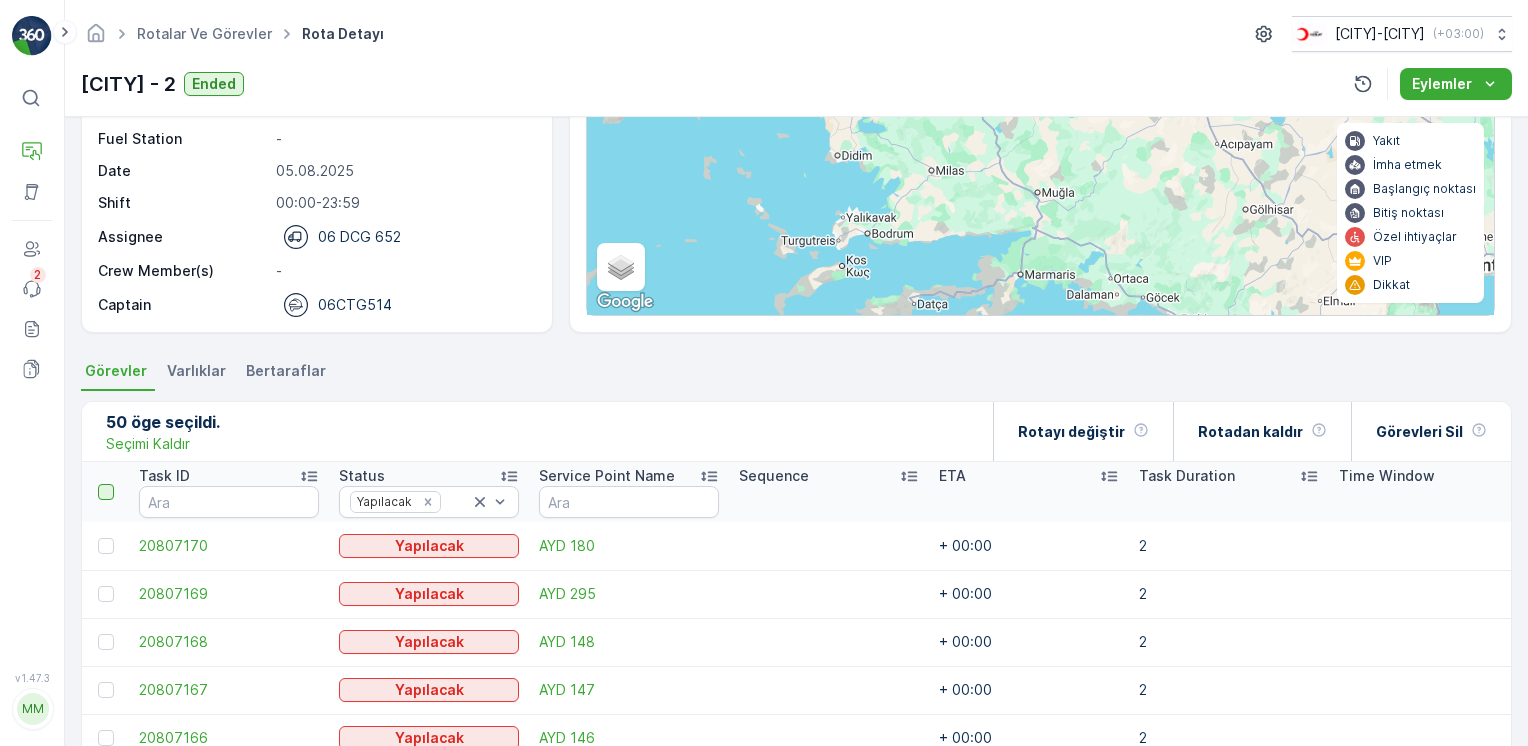 click at bounding box center [106, 492] 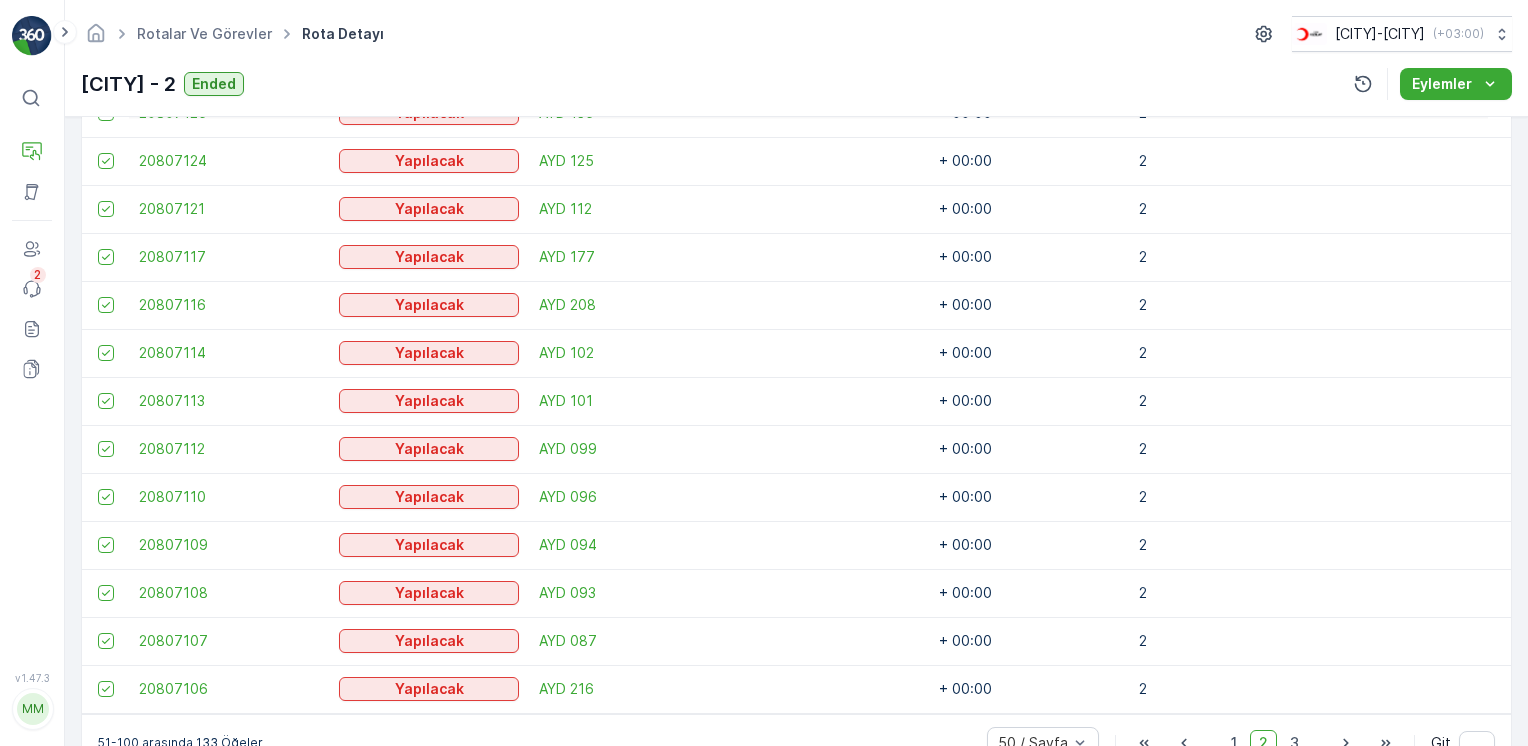 scroll, scrollTop: 2468, scrollLeft: 0, axis: vertical 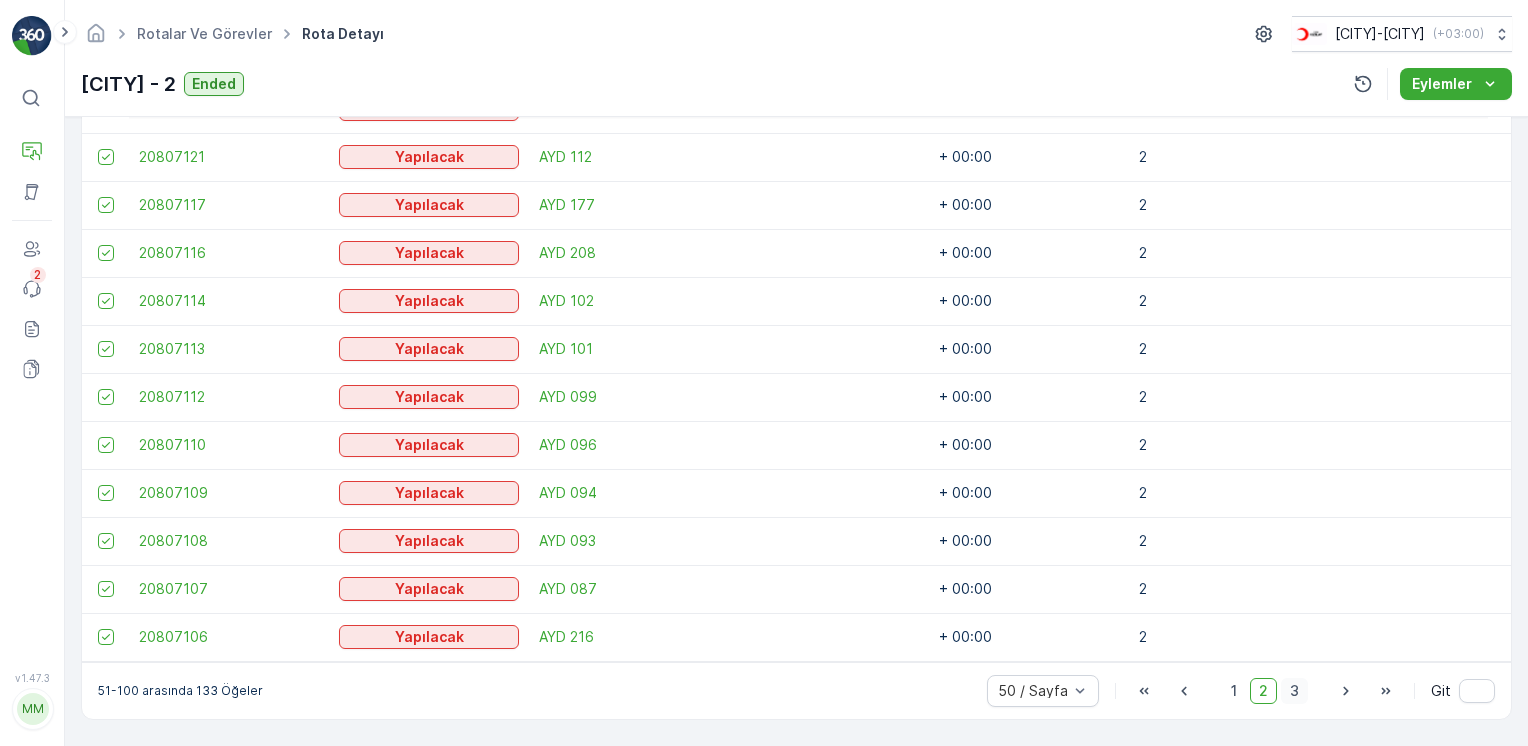 click on "3" at bounding box center [1294, 691] 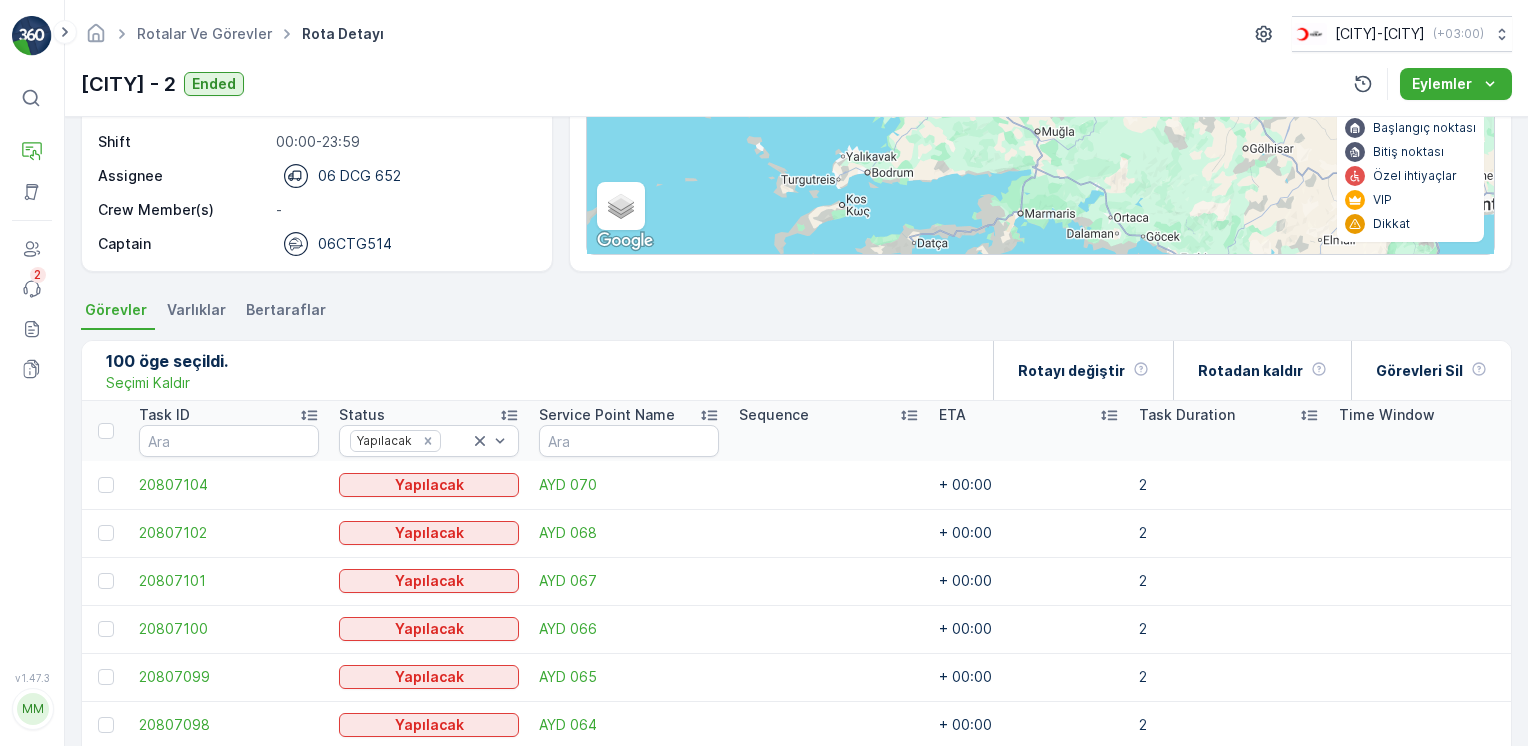 scroll, scrollTop: 500, scrollLeft: 0, axis: vertical 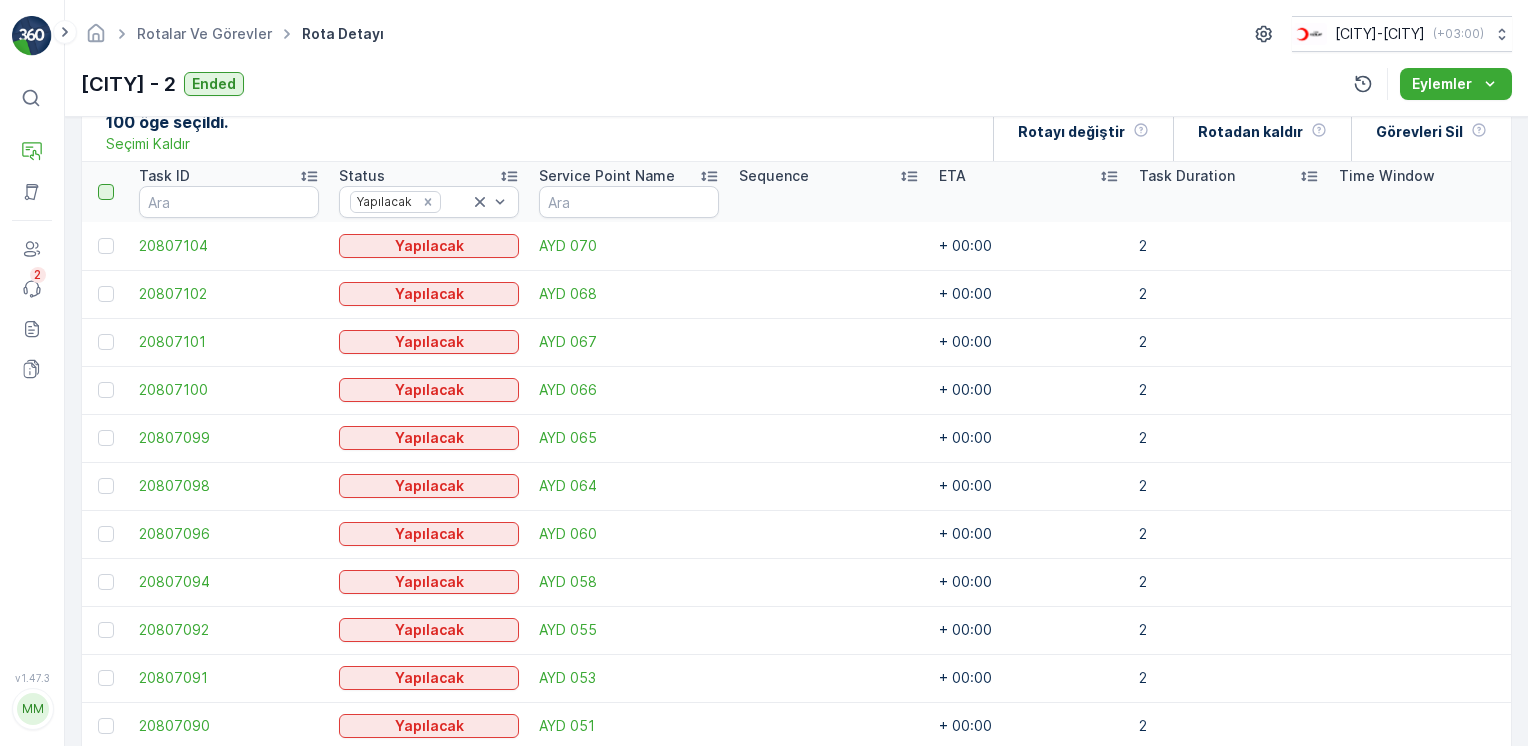 click at bounding box center (106, 192) 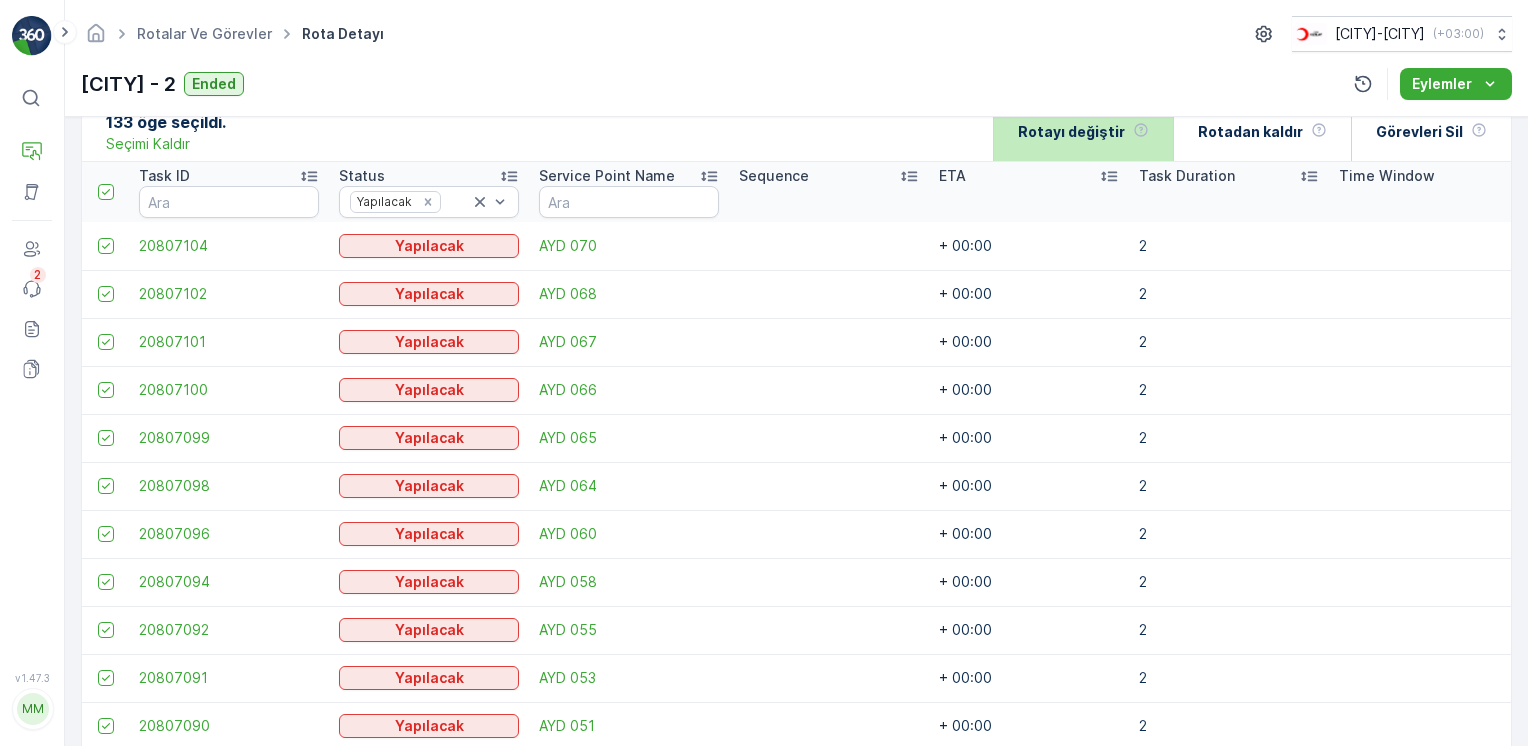 click on "Rotayı değiştir" at bounding box center (1071, 132) 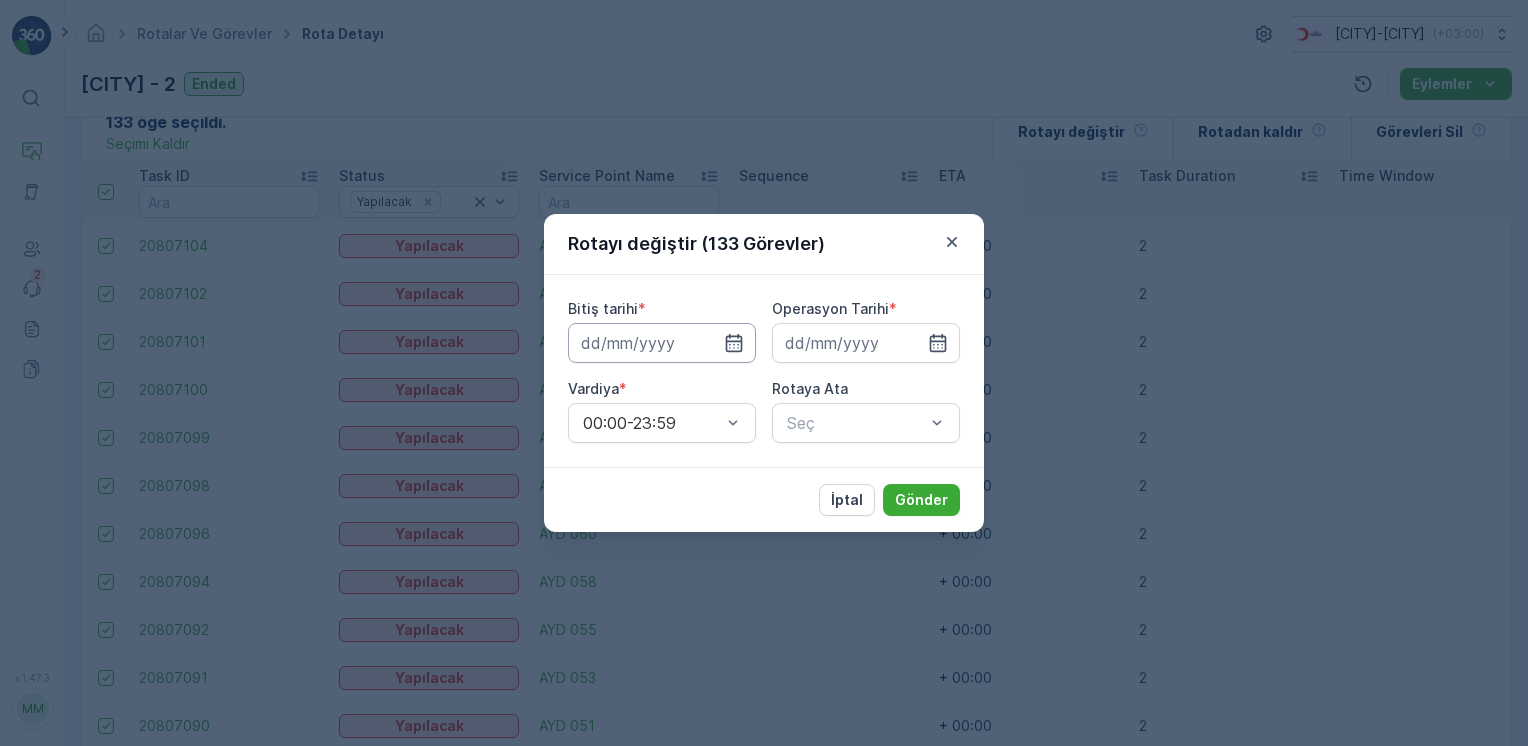 click at bounding box center [662, 343] 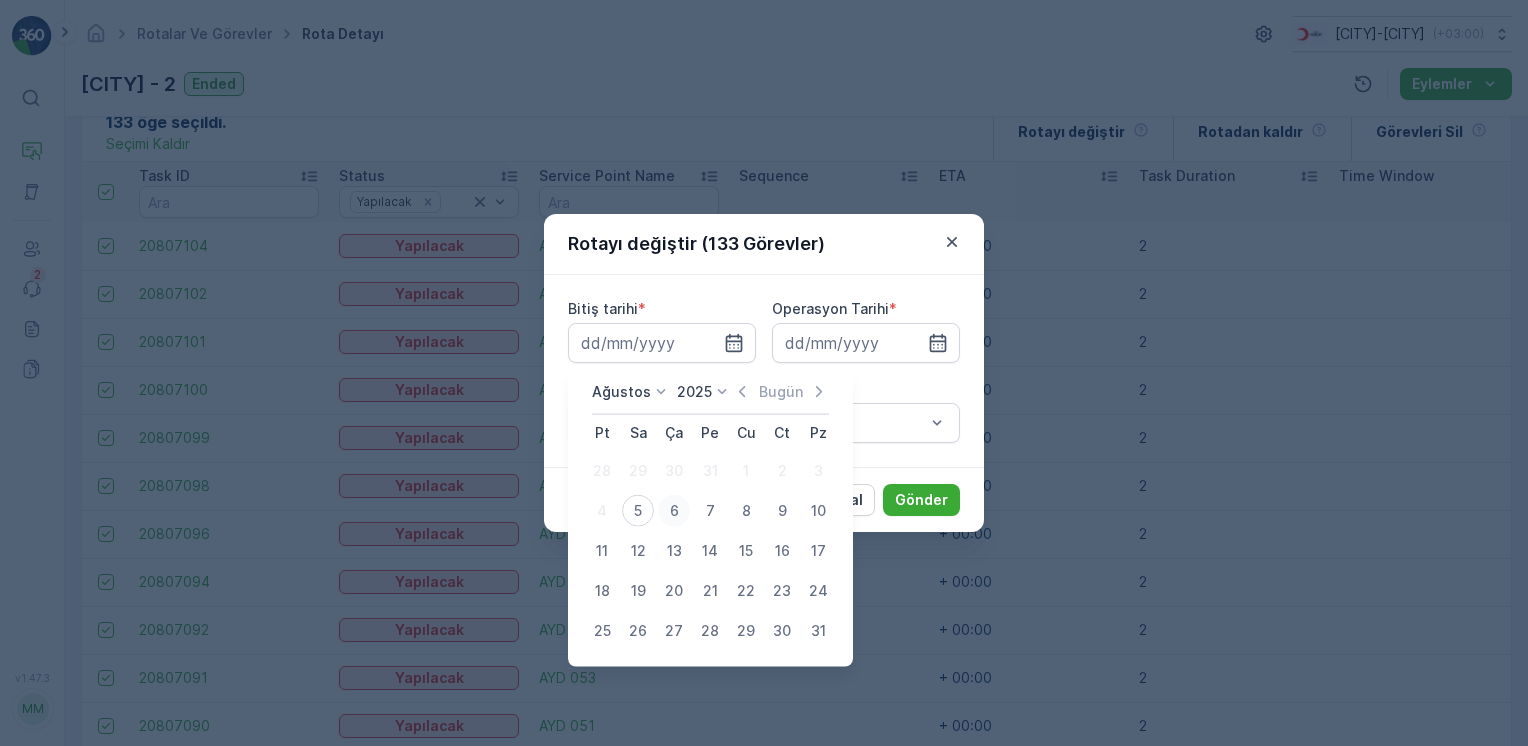 click on "6" at bounding box center [674, 511] 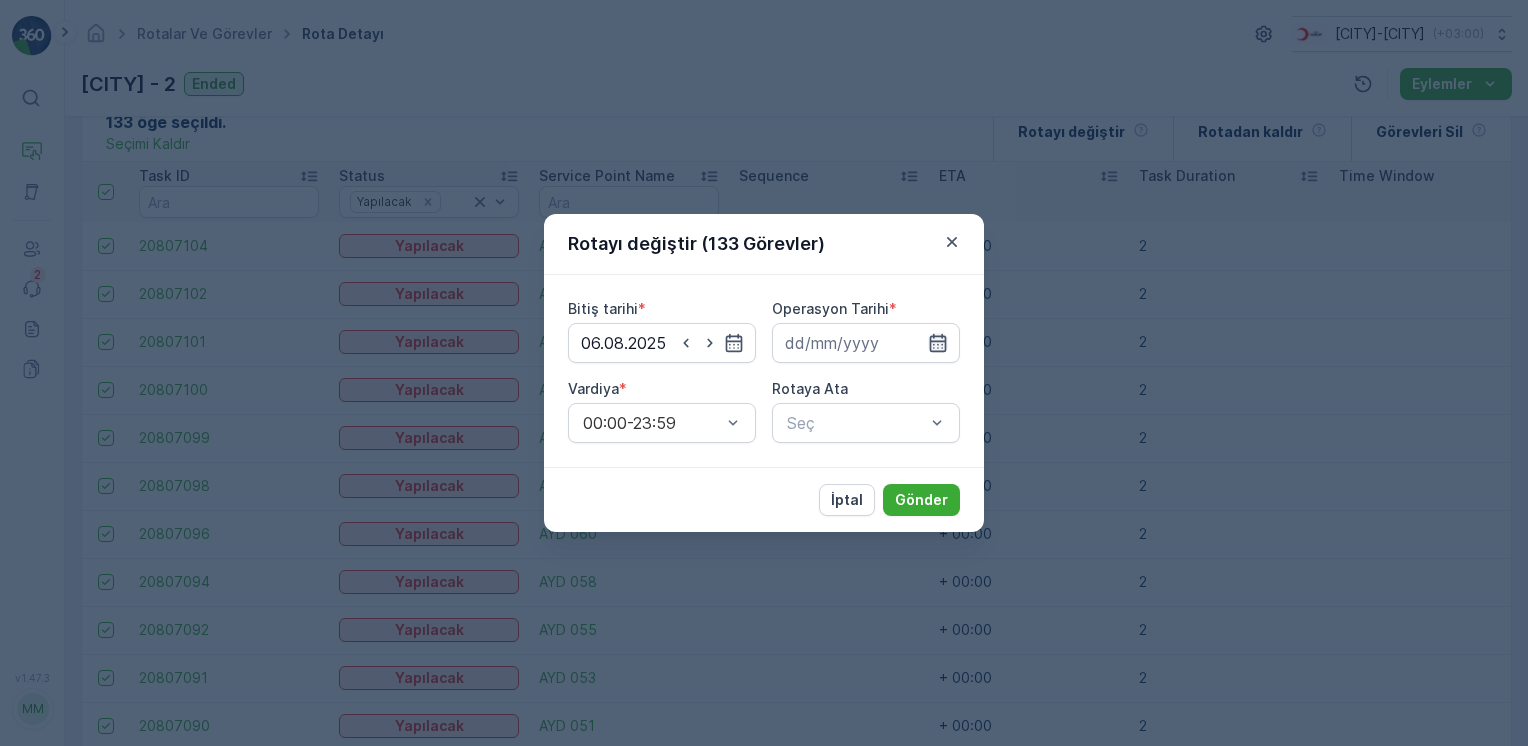 click 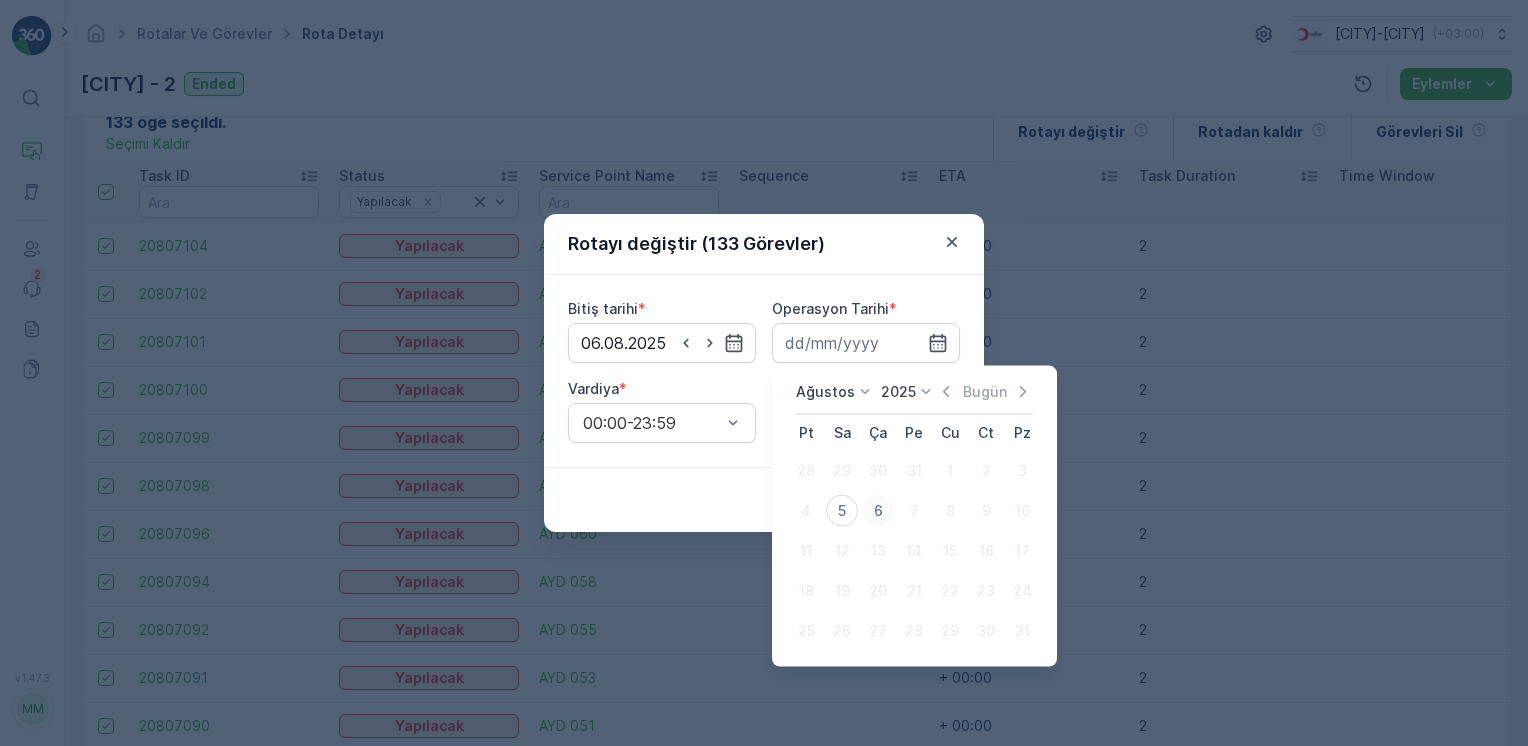 click on "6" at bounding box center [878, 511] 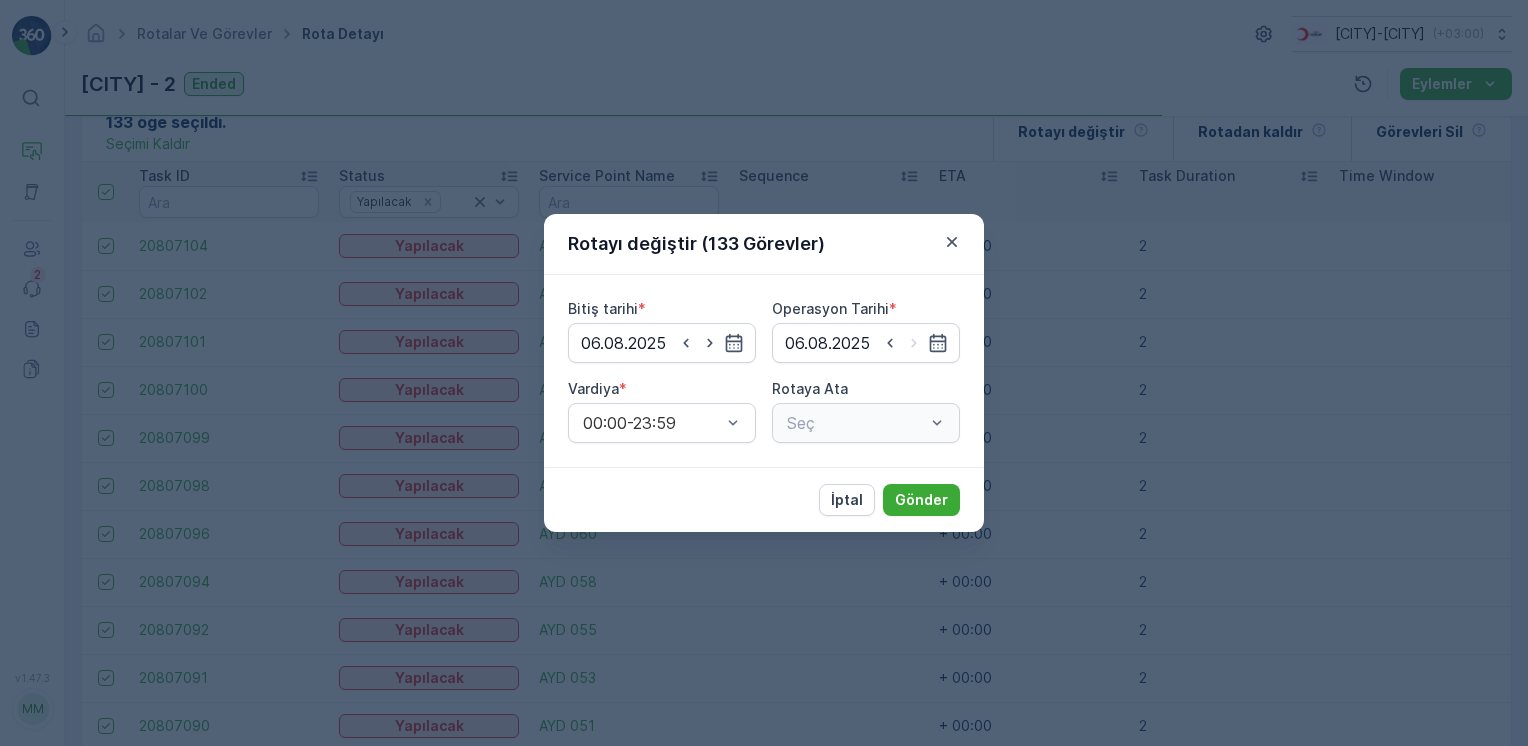 click on "Seç" at bounding box center [866, 423] 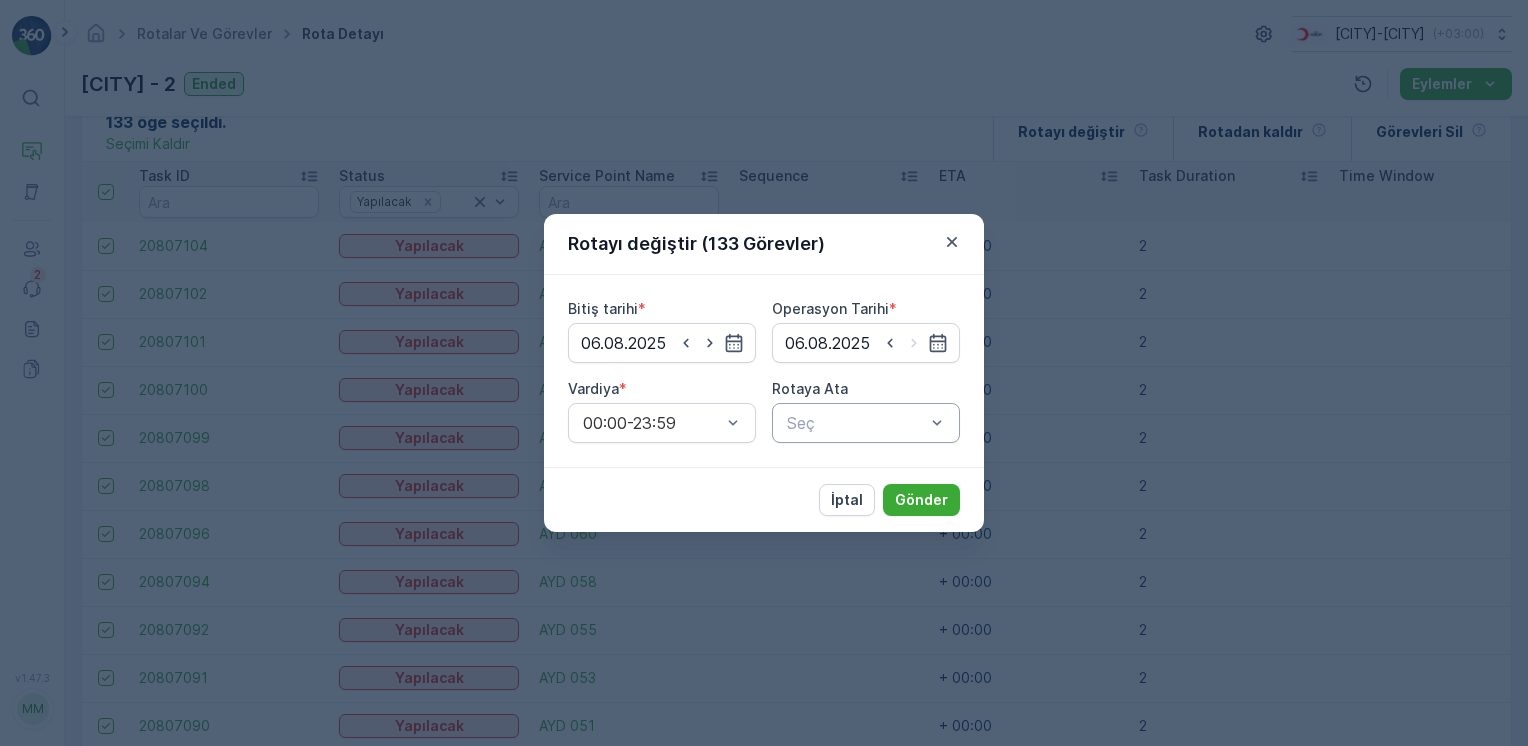 click at bounding box center [856, 423] 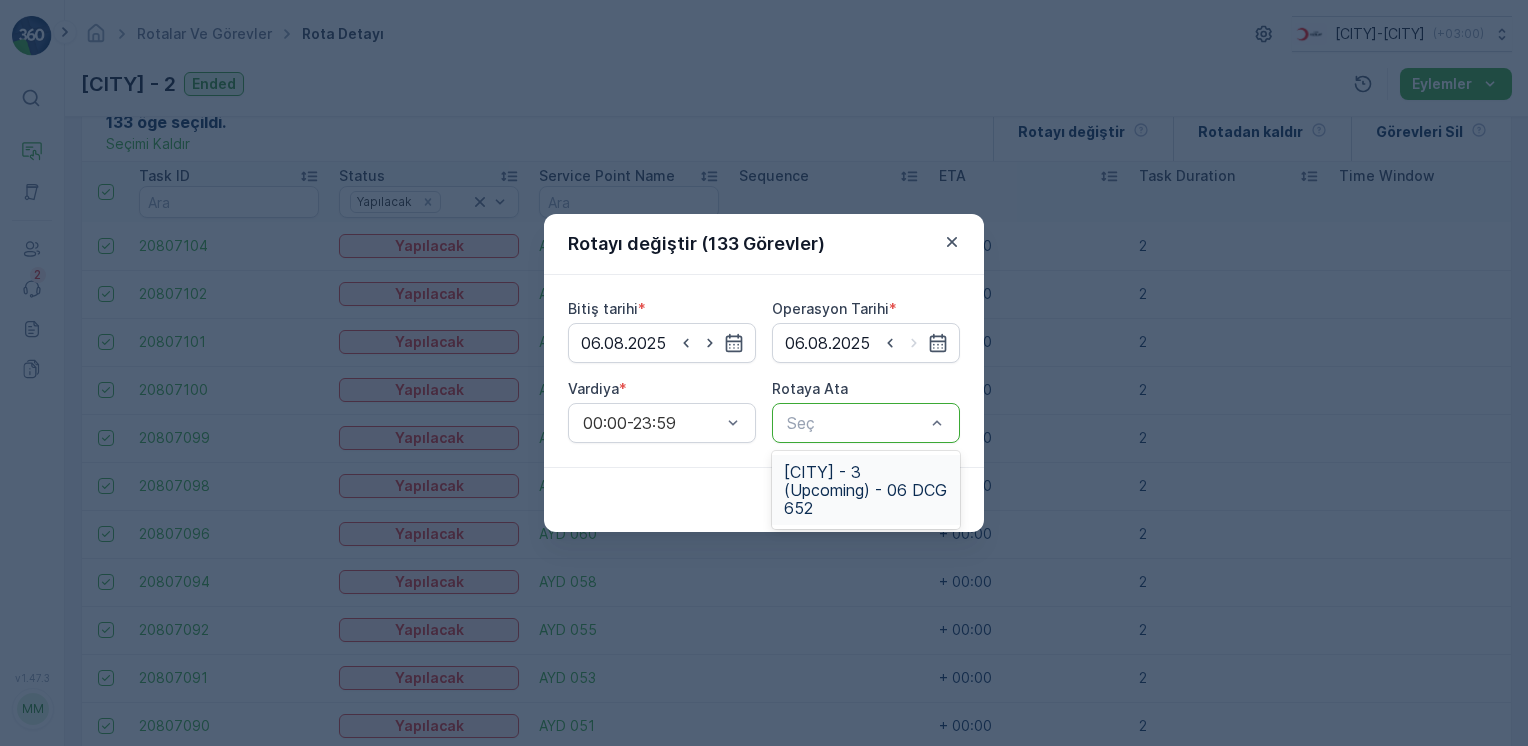 drag, startPoint x: 837, startPoint y: 472, endPoint x: 921, endPoint y: 491, distance: 86.12201 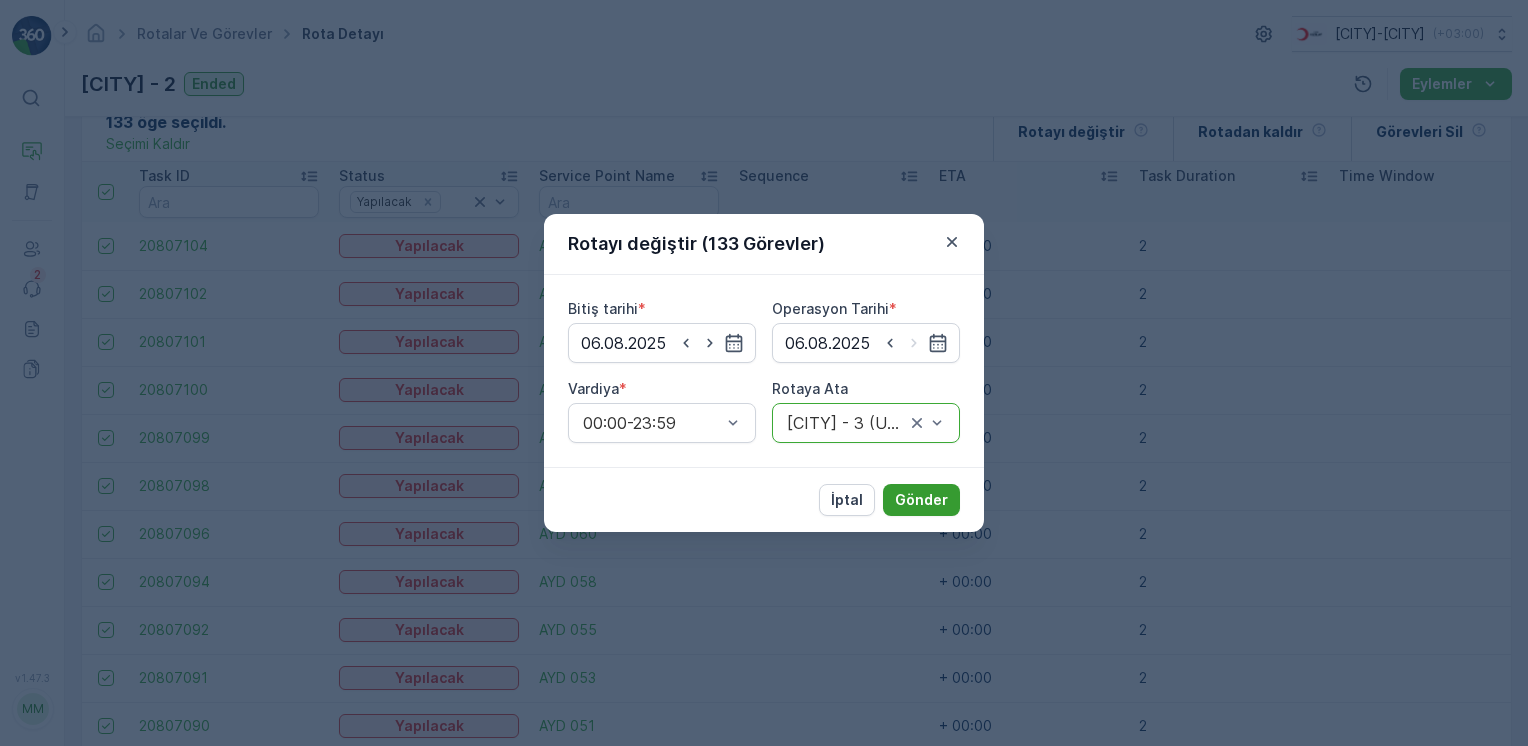 click on "Gönder" at bounding box center (921, 500) 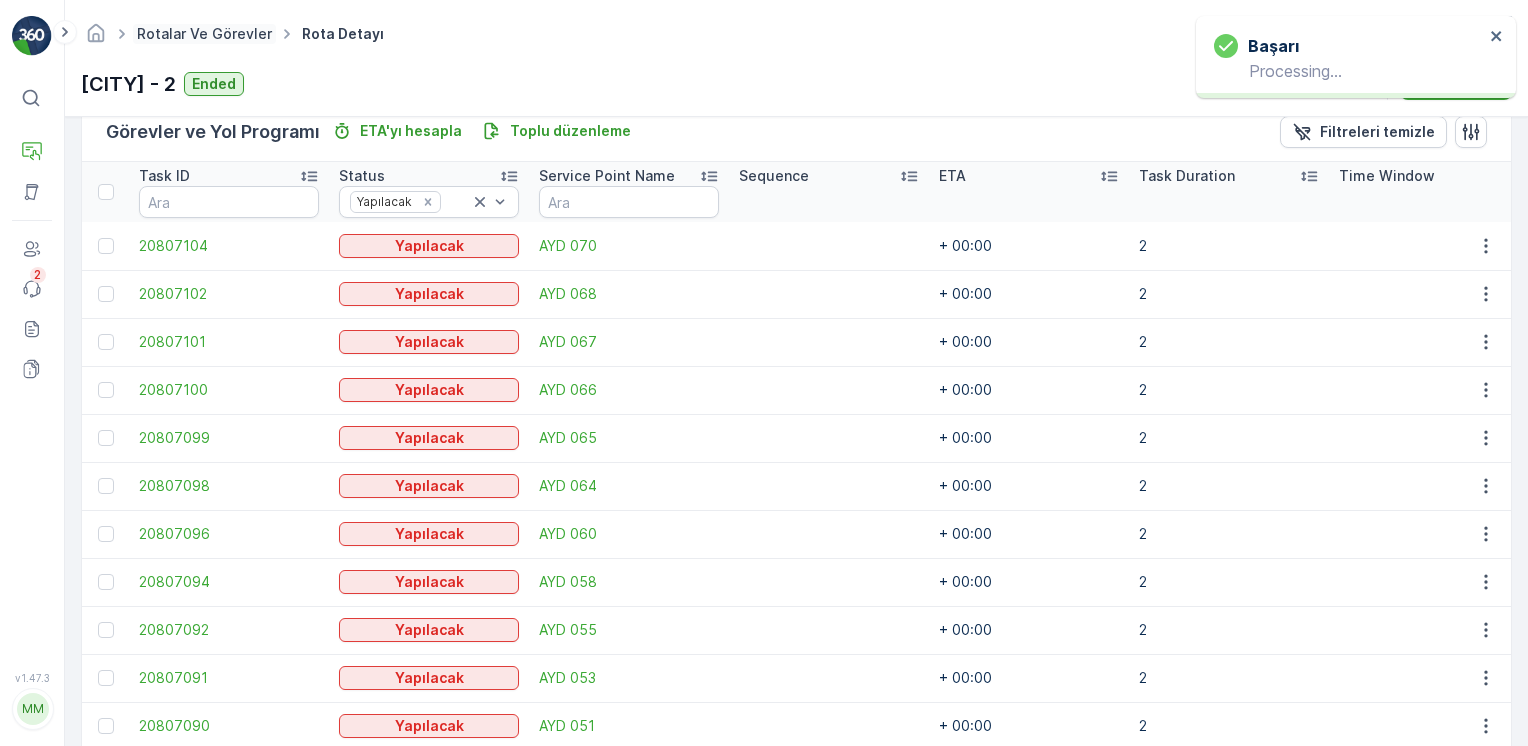 click on "Rotalar ve Görevler" at bounding box center (204, 33) 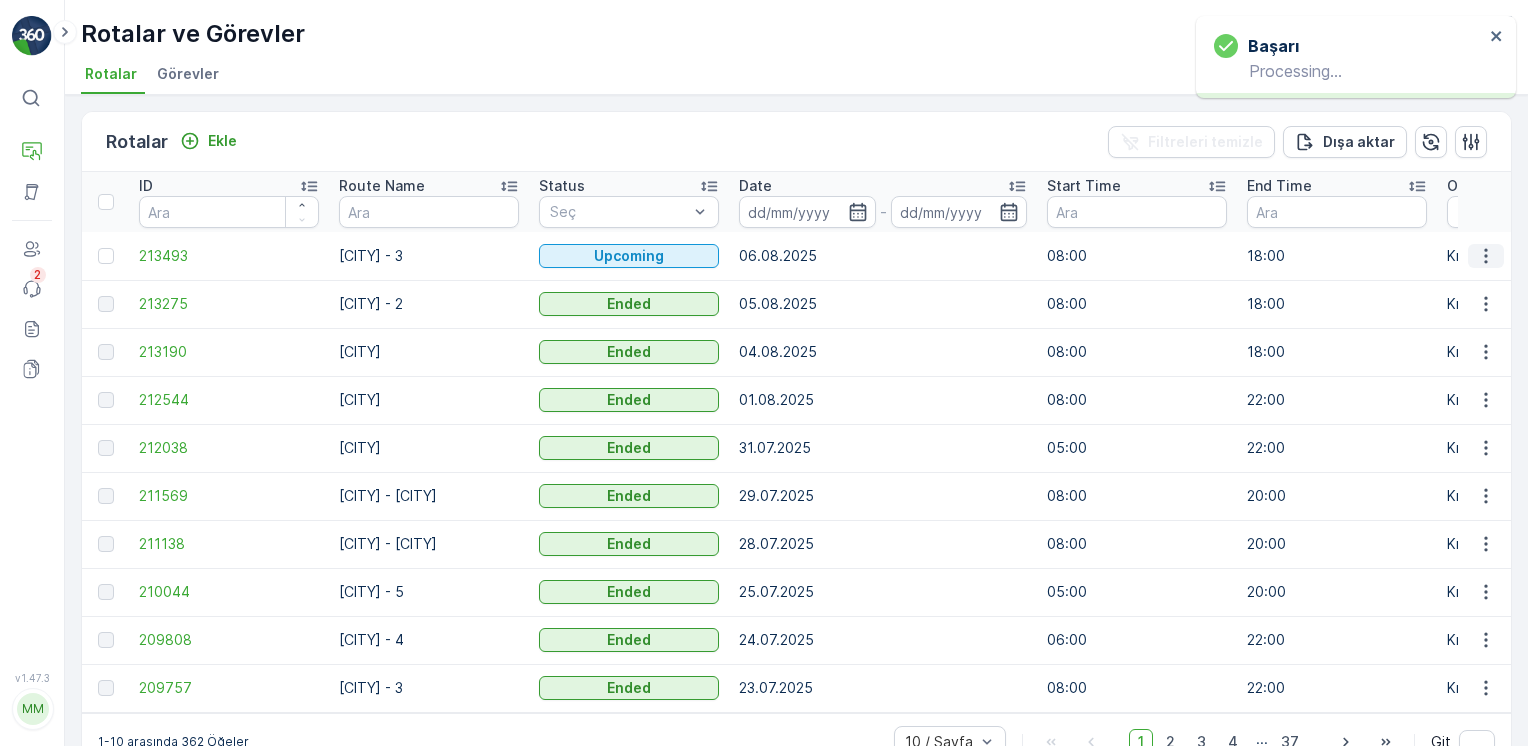 click 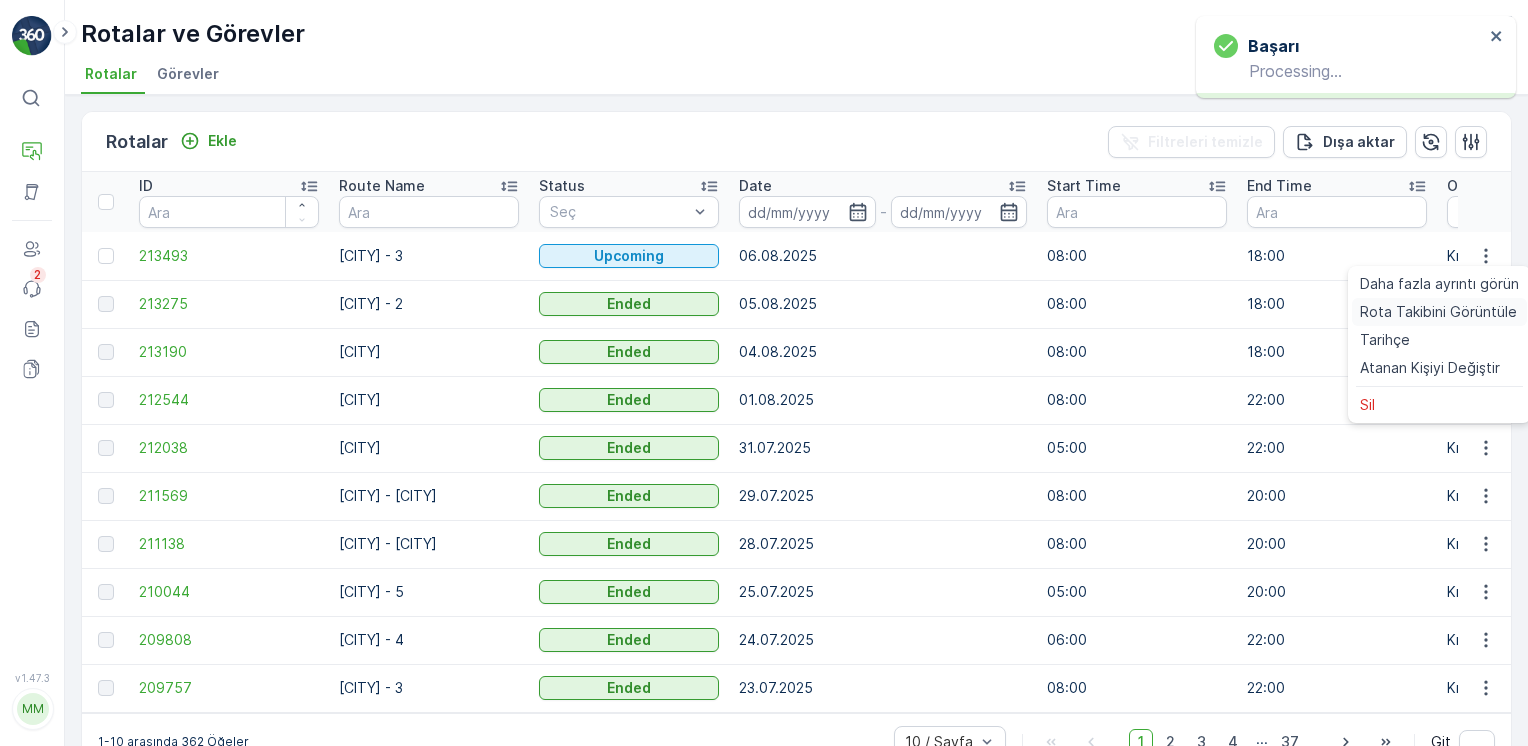click on "Rota Takibini Görüntüle" at bounding box center [1438, 312] 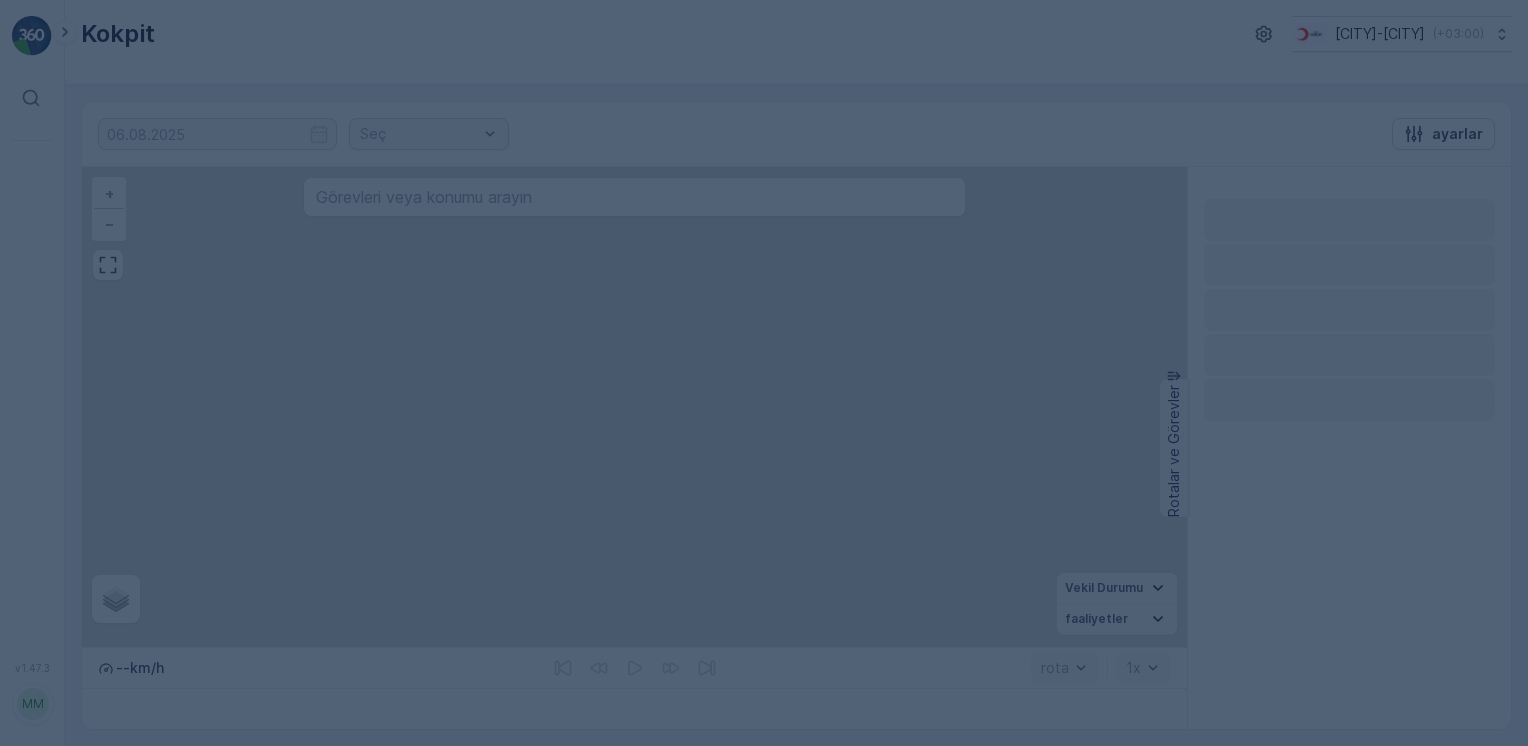 scroll, scrollTop: 0, scrollLeft: 0, axis: both 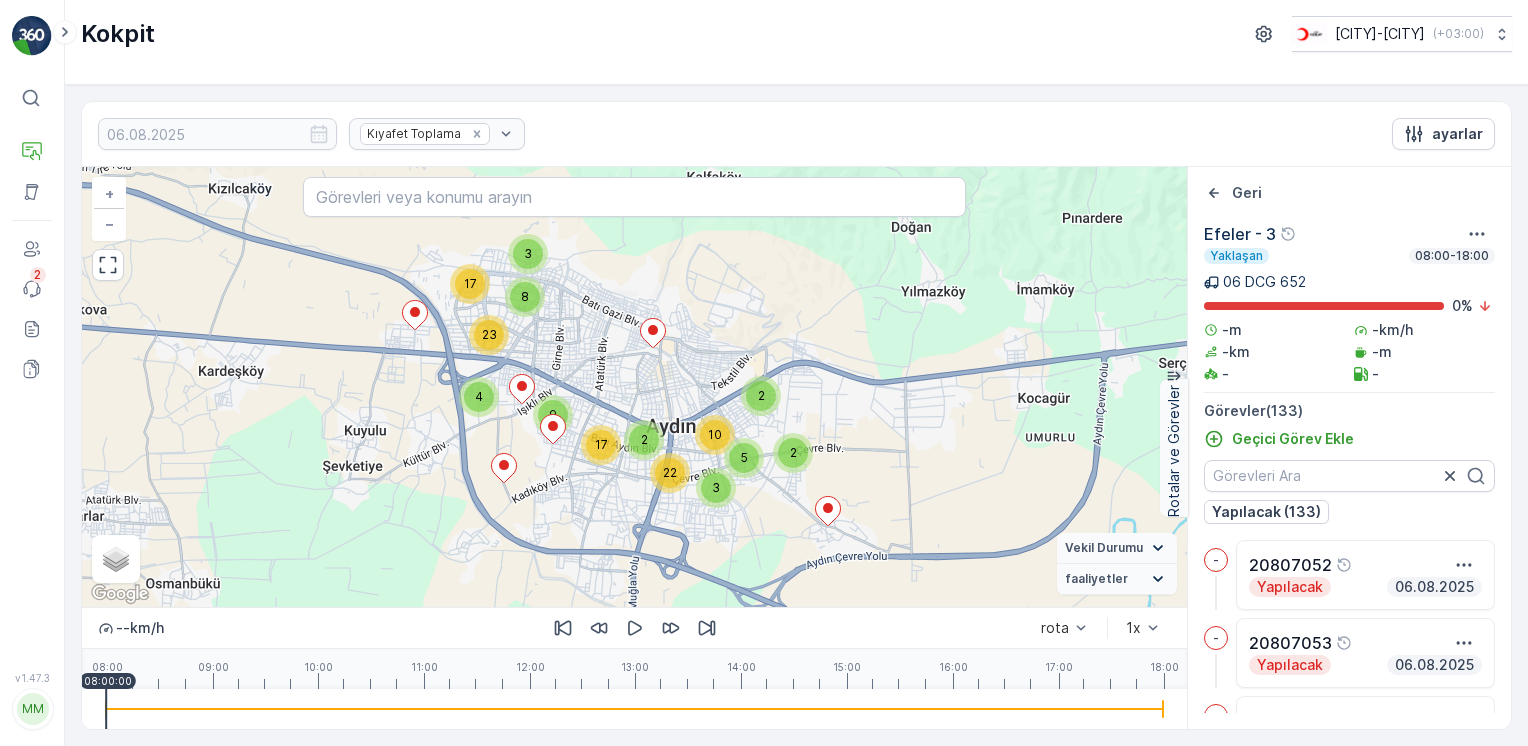 click on "⌘B Operasyonlar Varlıklar Kullanıcılar Olaylar 2 Raporlar Evraklar v 1.47.3 MM [USERNAME] [EMAIL]" at bounding box center (32, 373) 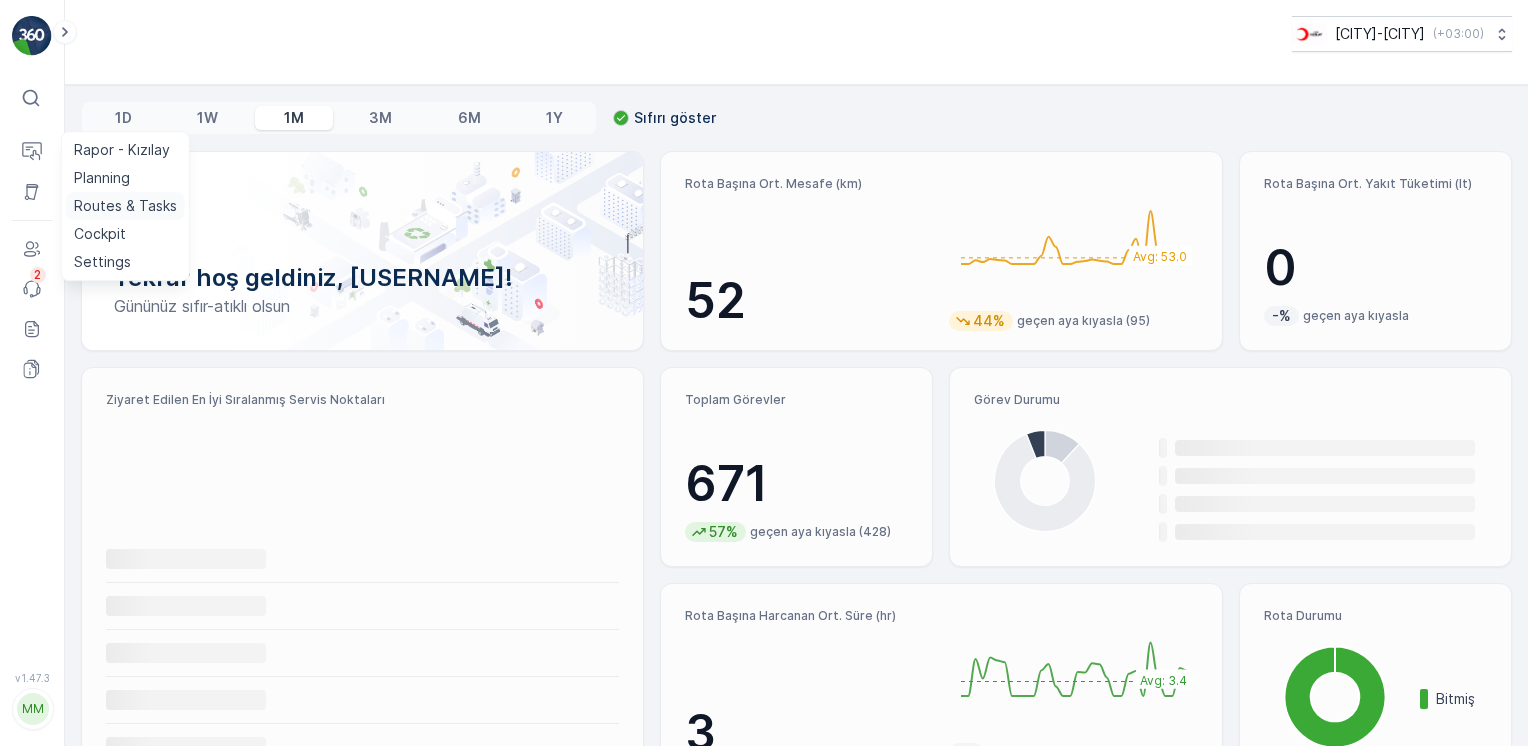 click on "Routes & Tasks" at bounding box center (125, 206) 